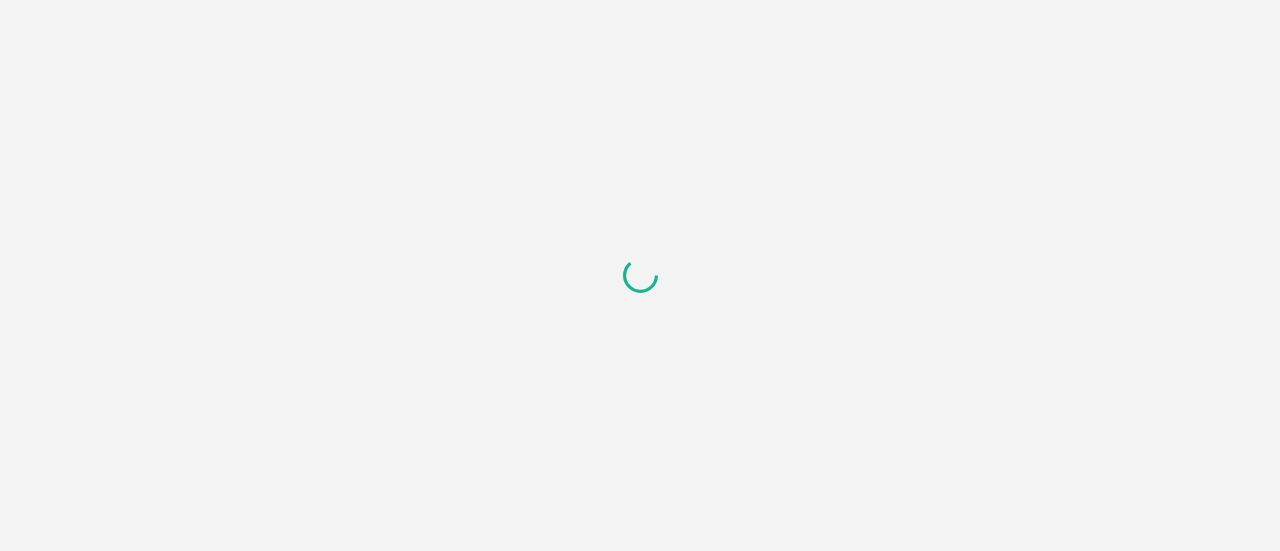 scroll, scrollTop: 0, scrollLeft: 0, axis: both 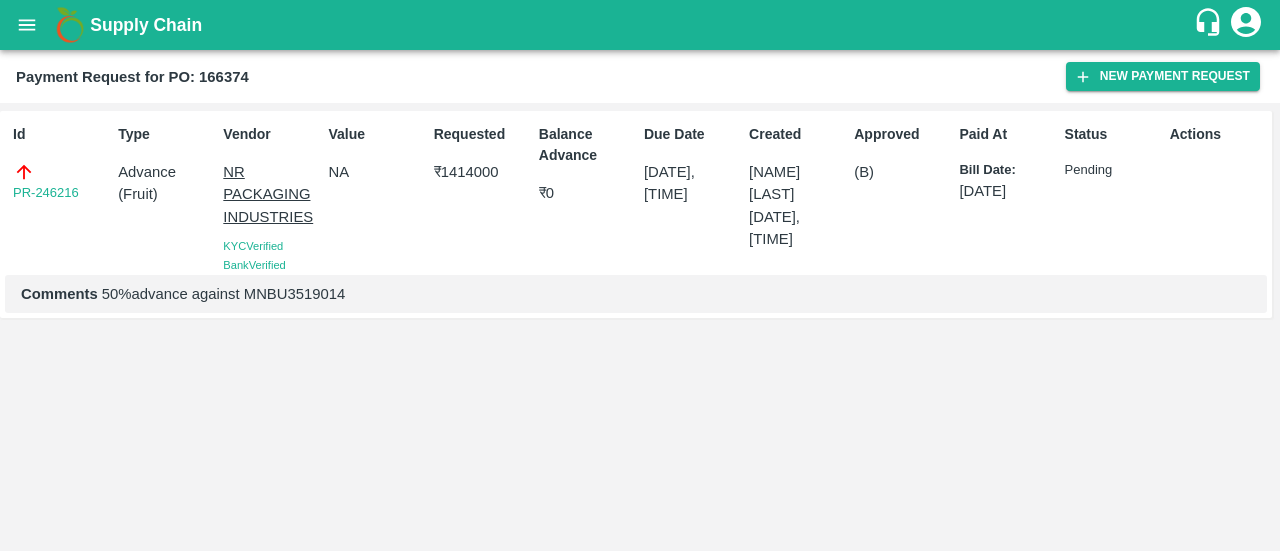 click on "Id PR-246216 Type Advance ( Fruit ) Vendor NR PACKAGING INDUSTRIES KYC  Verified Bank  Verified Value NA Requested ₹  1414000 Balance Advance ₹  0 Due Date 30 Jul 2025, 12:00 AM Created Amrut Jadhav 30 Jul 2025, 04:17 PM Approved (B)  Paid At Bill Date: 29 Jul 2025 Status Pending Actions Comments   50%advance against MNBU3519014" at bounding box center [640, 327] 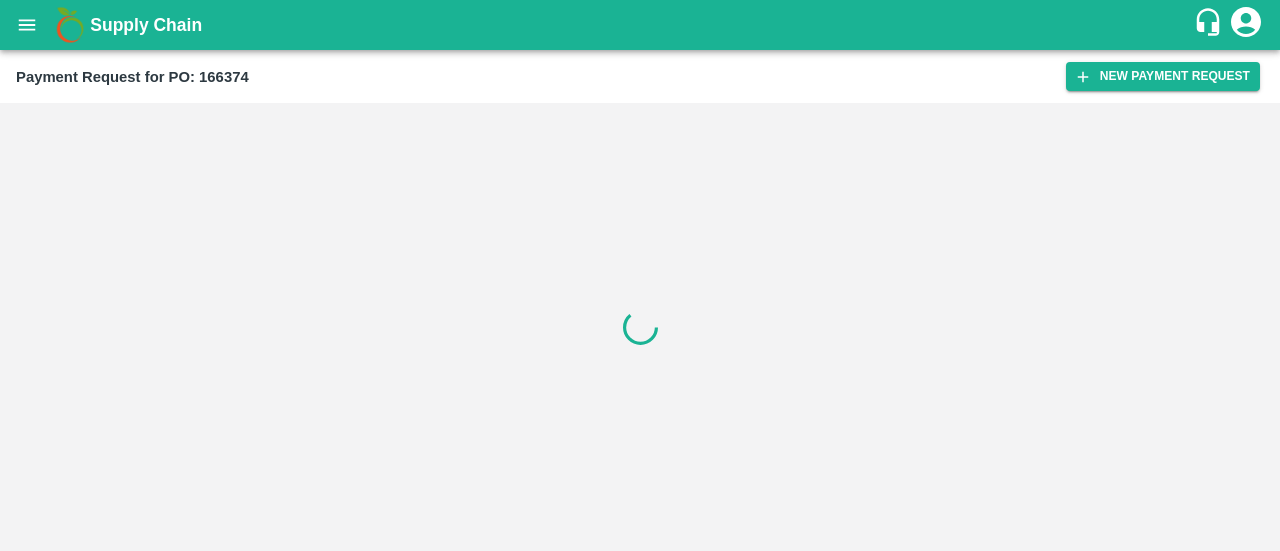scroll, scrollTop: 0, scrollLeft: 0, axis: both 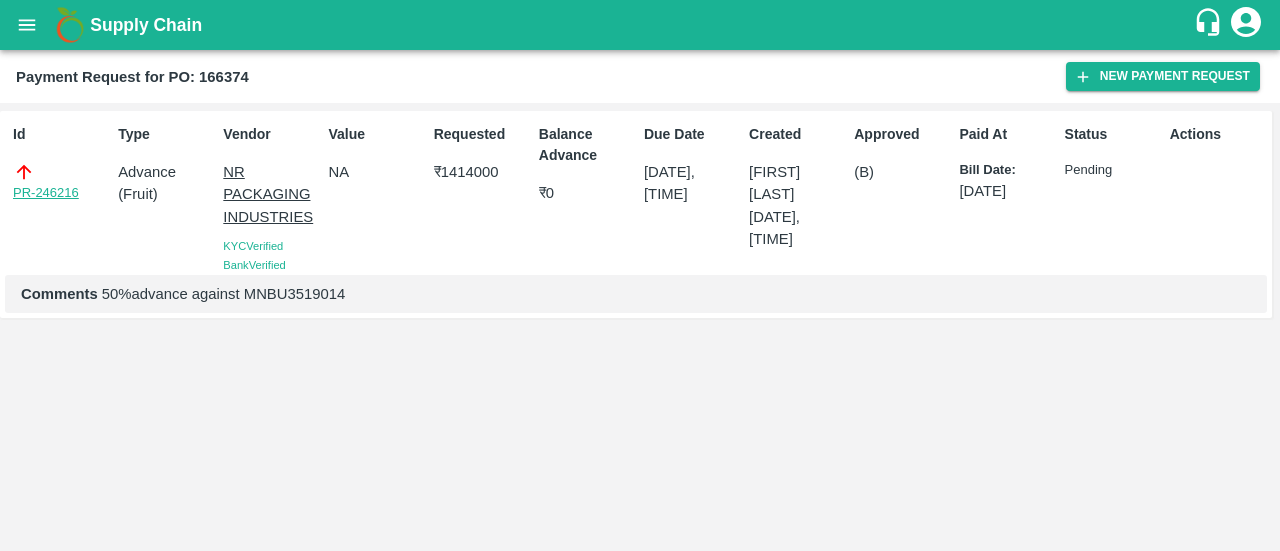 click on "PR-246216" at bounding box center [46, 193] 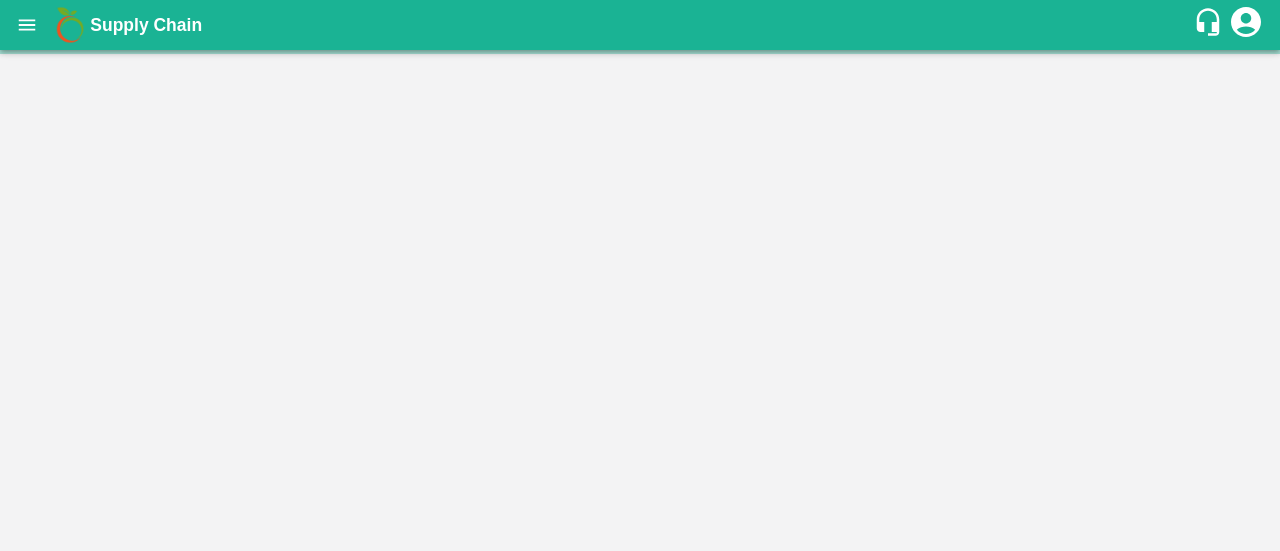 scroll, scrollTop: 0, scrollLeft: 0, axis: both 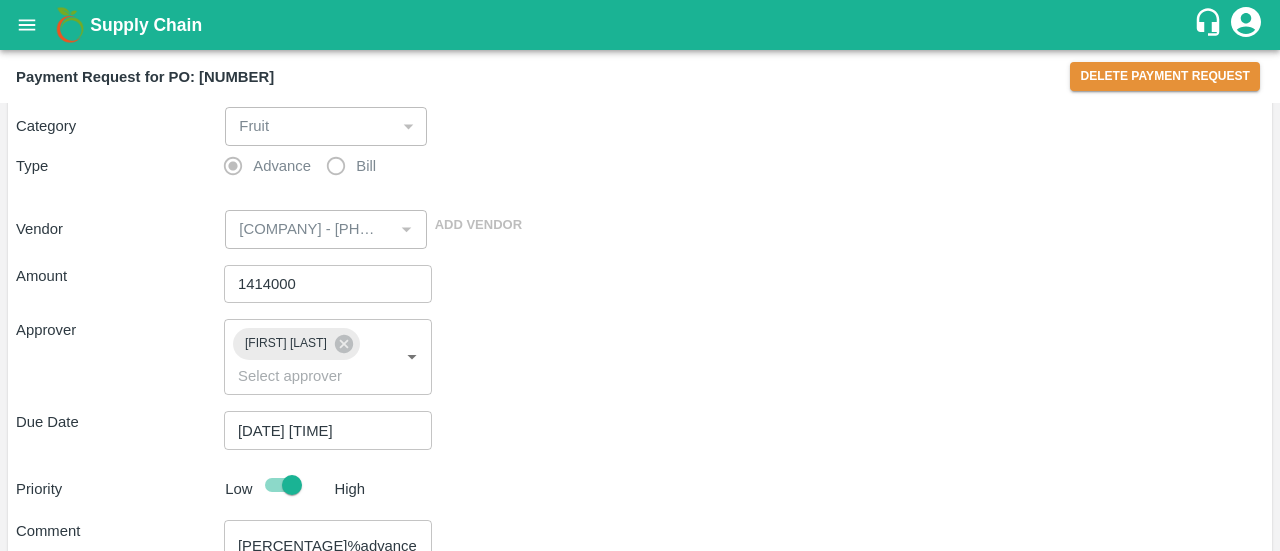 drag, startPoint x: 296, startPoint y: 263, endPoint x: 282, endPoint y: 283, distance: 24.41311 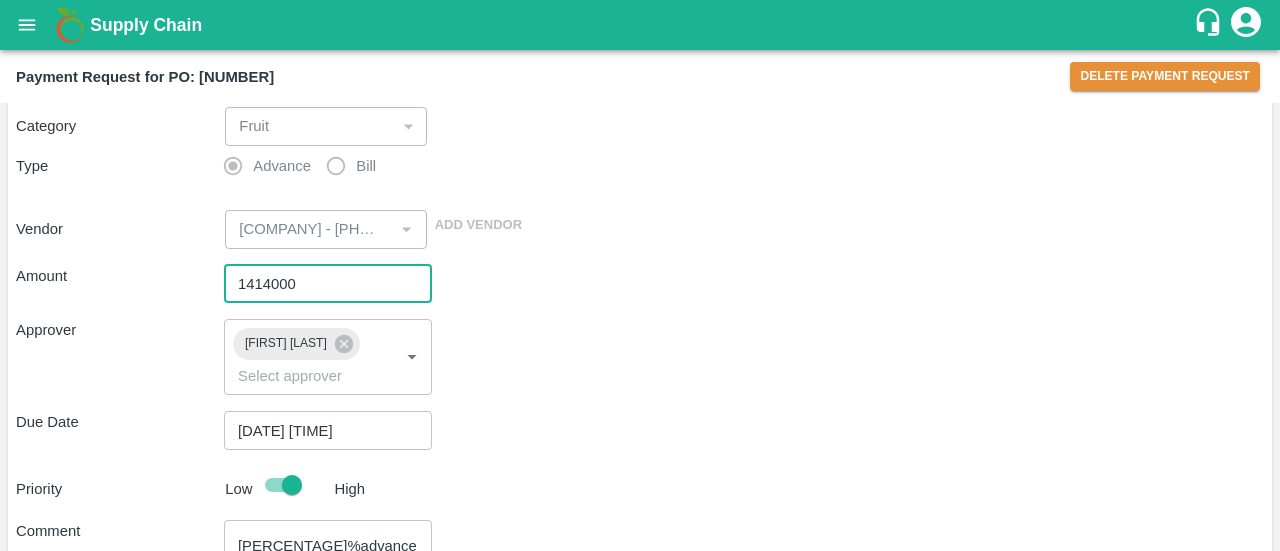 click on "1414000" at bounding box center (328, 284) 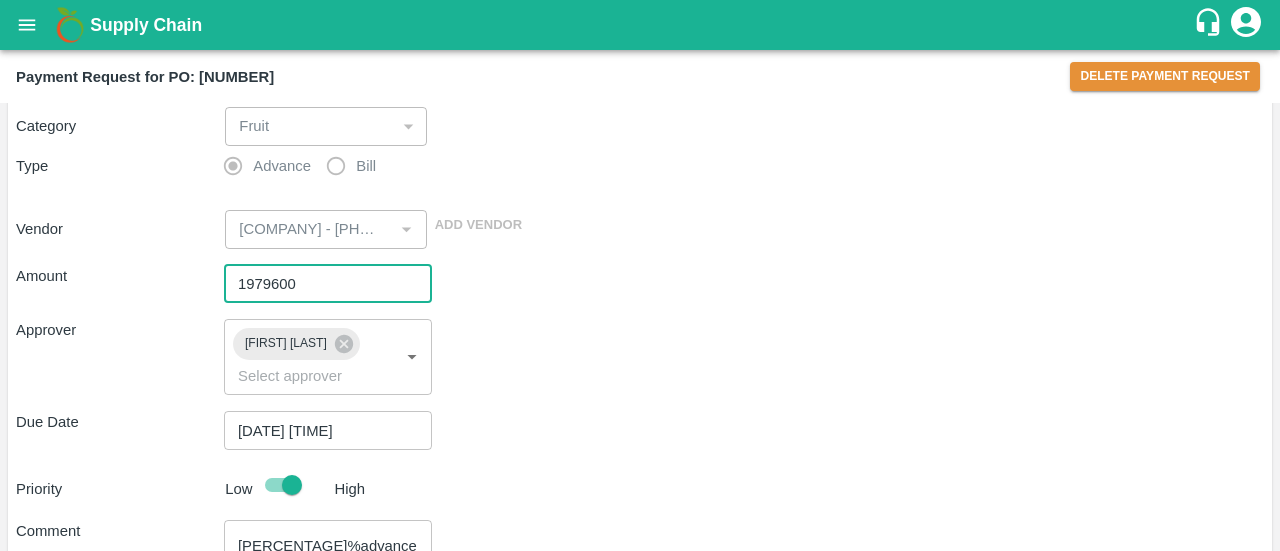 type on "1979600" 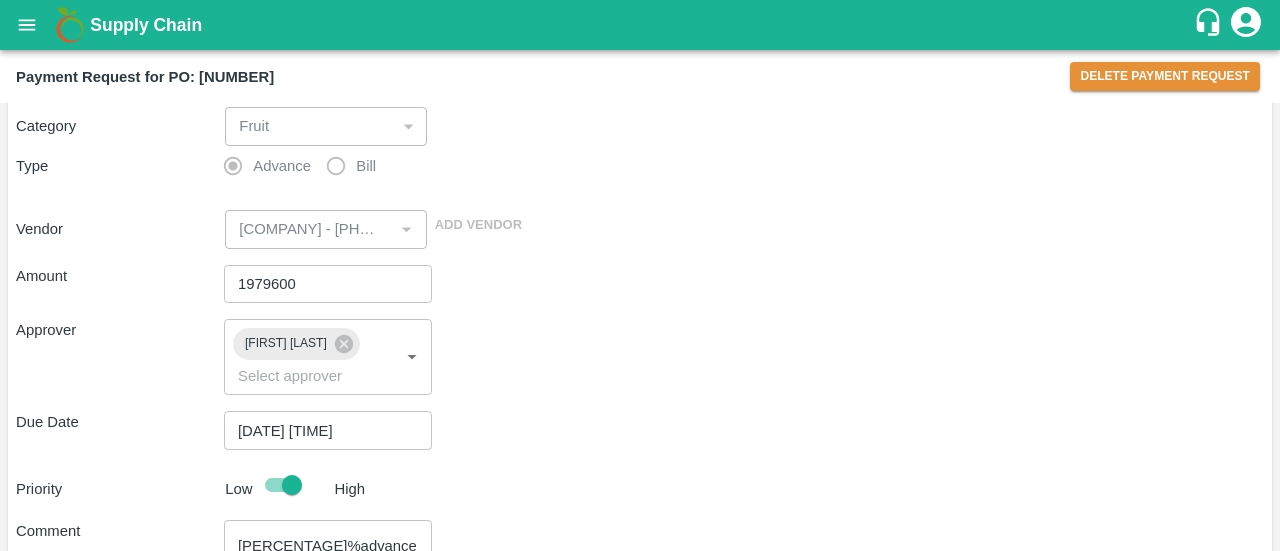 click on "Amount 1979600 ​ Approver Ayush Khandal ​ Due Date 30/07/2025 12:00 AM ​  Priority  Low  High Comment 50%advance against MNBU3519014 x ​ Attach bill Cancel Save" at bounding box center (640, 473) 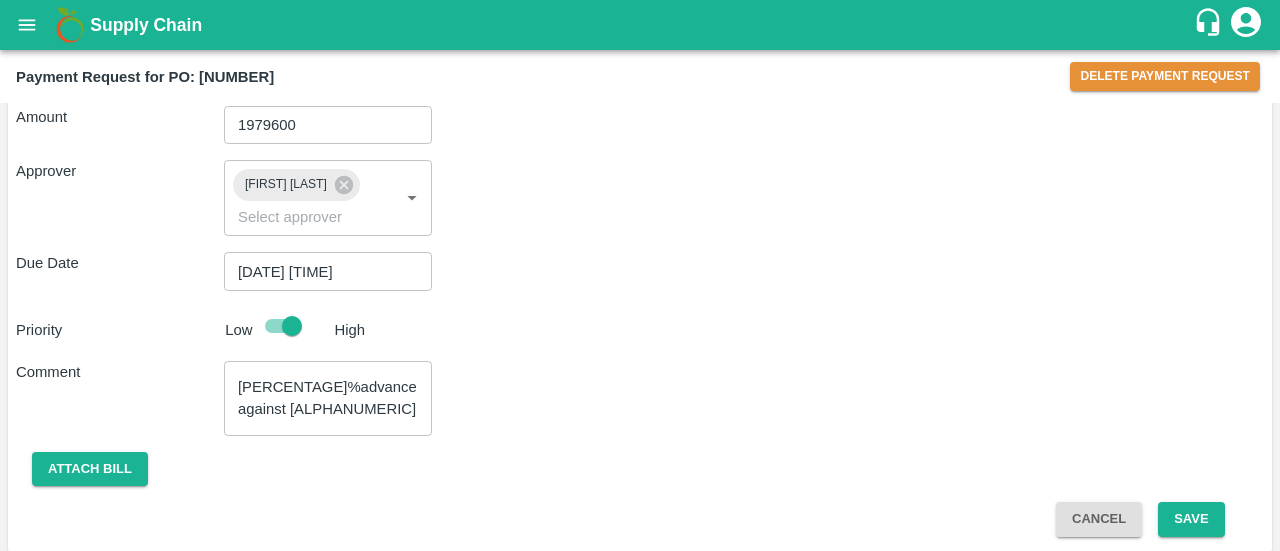 scroll, scrollTop: 278, scrollLeft: 0, axis: vertical 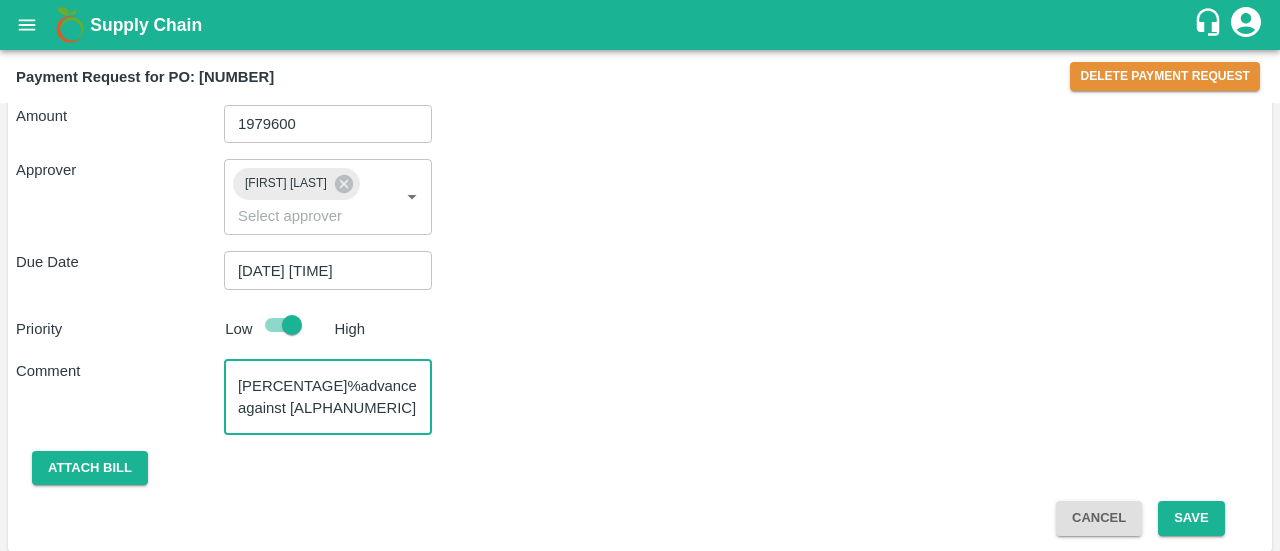 click on "50%advance against MNBU3519014" at bounding box center (328, 397) 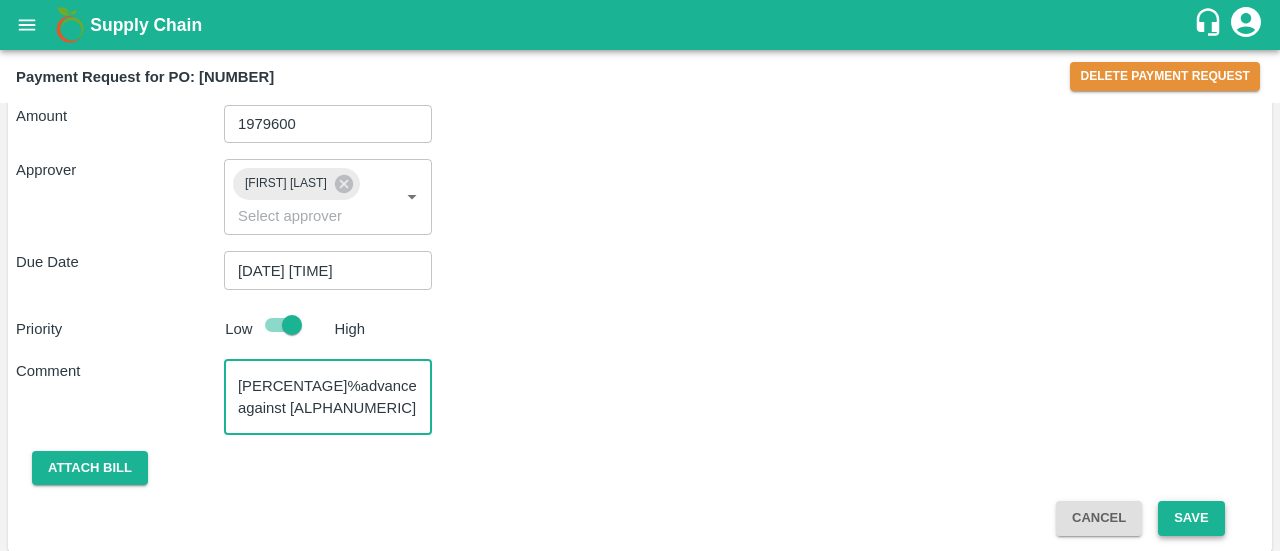 type on "70%advance against MNBU3519014" 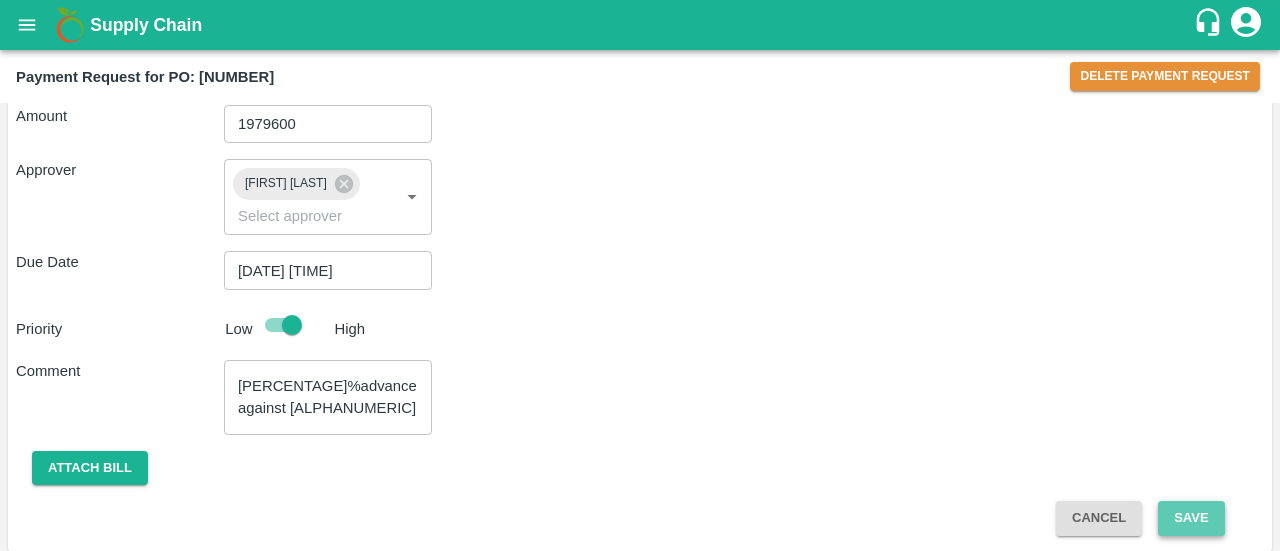 click on "Save" at bounding box center (1191, 518) 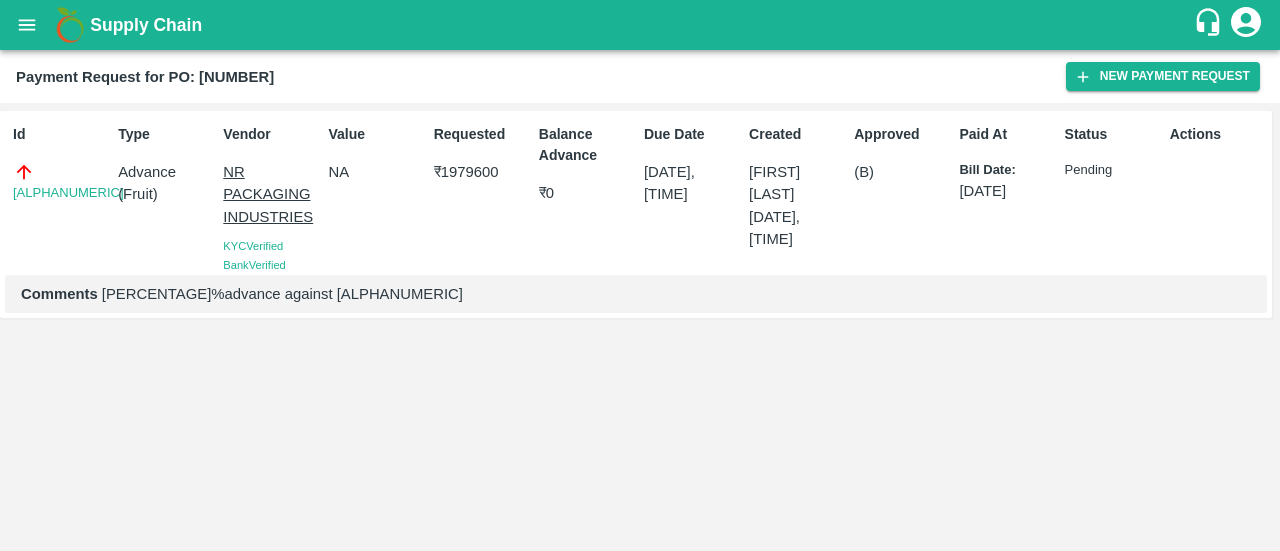 click on "Id PR-246216 Type Advance ( Fruit ) Vendor NR PACKAGING INDUSTRIES KYC  Verified Bank  Verified Value NA Requested ₹  1979600 Balance Advance ₹  0 Due Date 30 Jul 2025, 12:00 AM Created Amrut Jadhav 30 Jul 2025, 04:17 PM Approved (B)  Paid At Bill Date: 29 Jul 2025 Status Pending Actions Comments   70%advance against MNBU3519014" at bounding box center [640, 327] 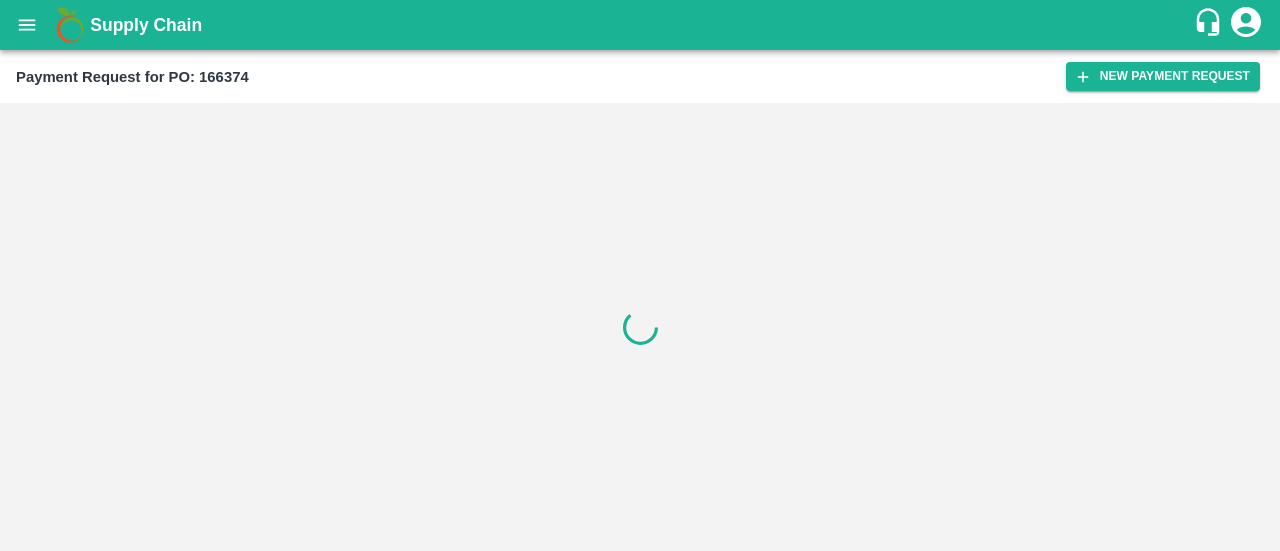 scroll, scrollTop: 0, scrollLeft: 0, axis: both 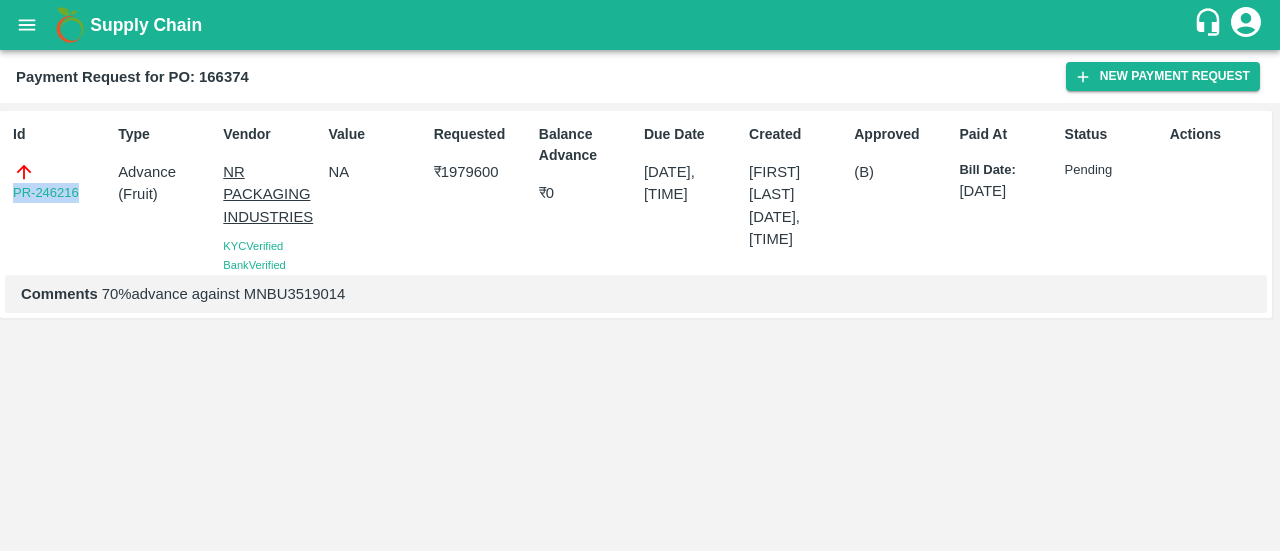 drag, startPoint x: 83, startPoint y: 195, endPoint x: 0, endPoint y: 217, distance: 85.86617 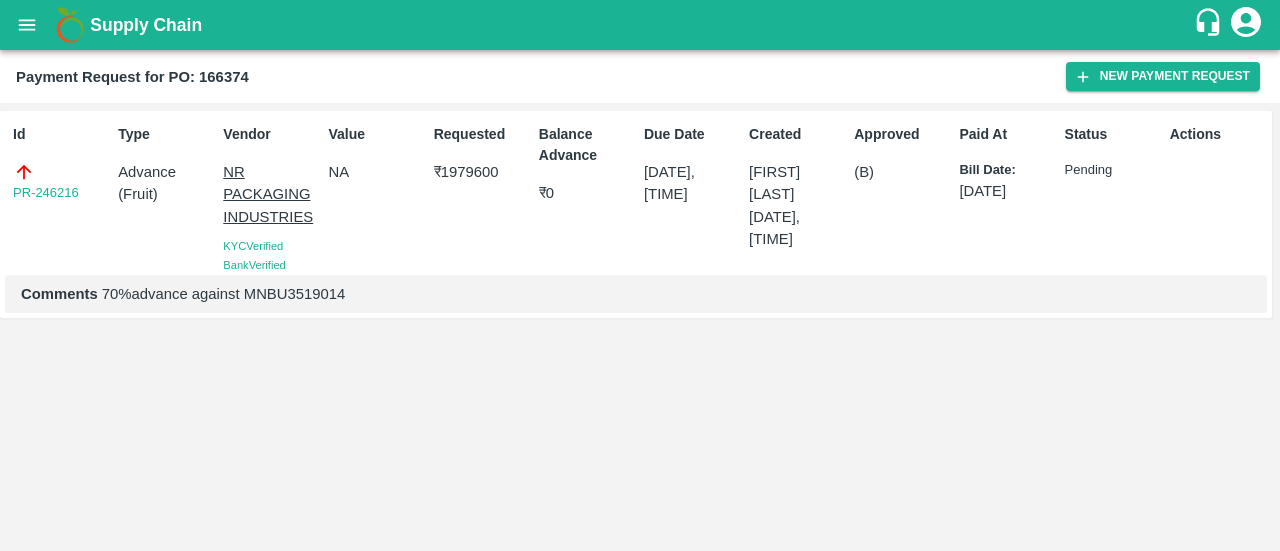 click on "Payment Request for PO: [NUMBER]" at bounding box center [132, 77] 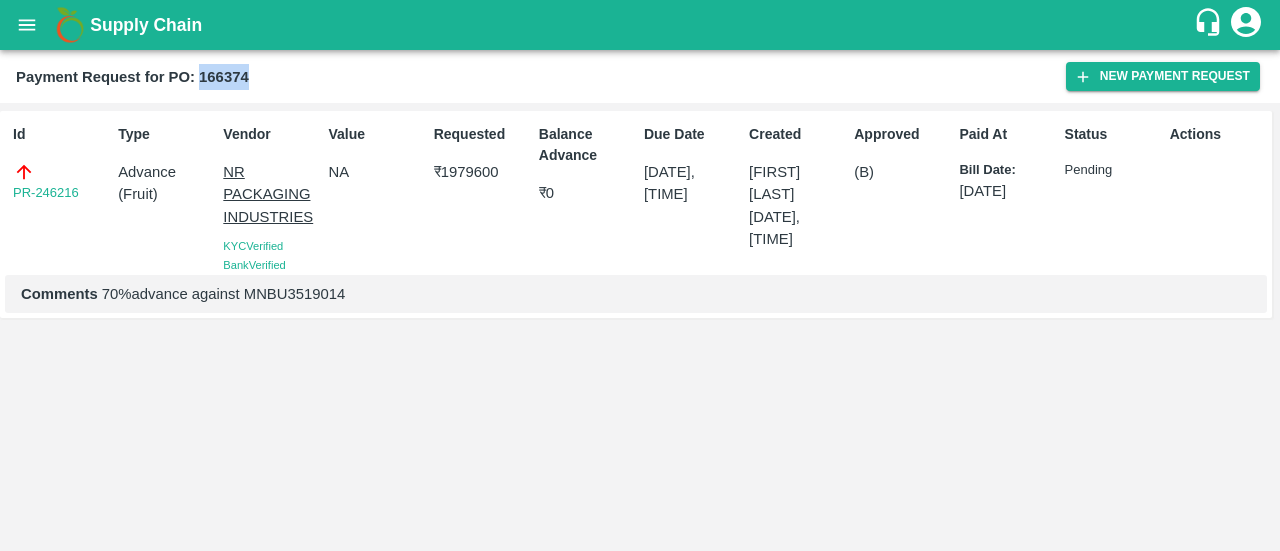 click on "Payment Request for PO: [NUMBER]" at bounding box center [132, 77] 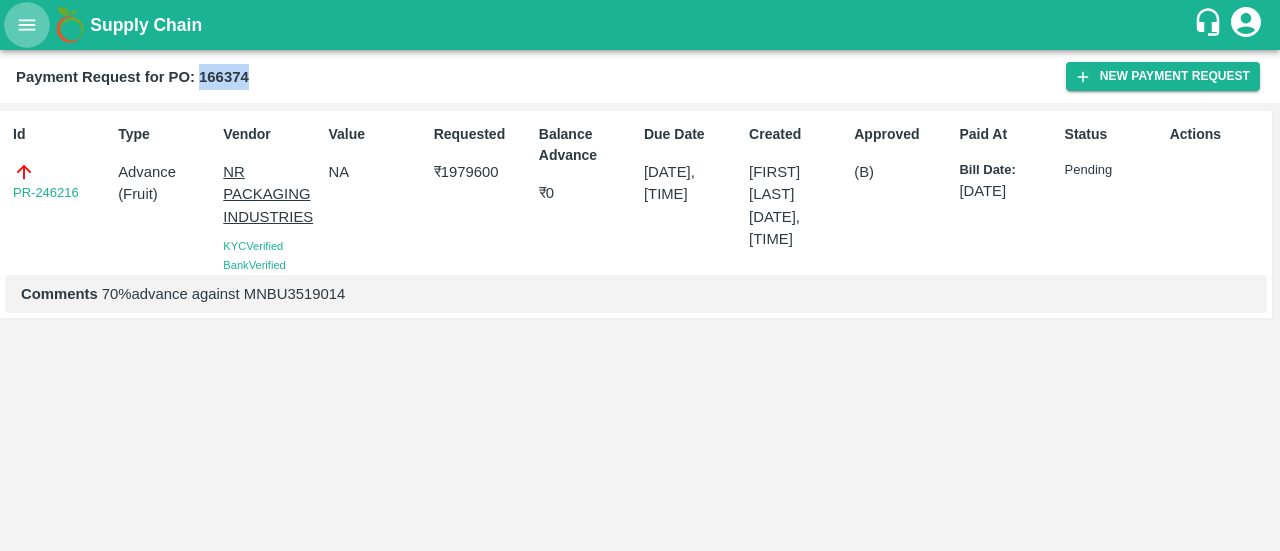 click 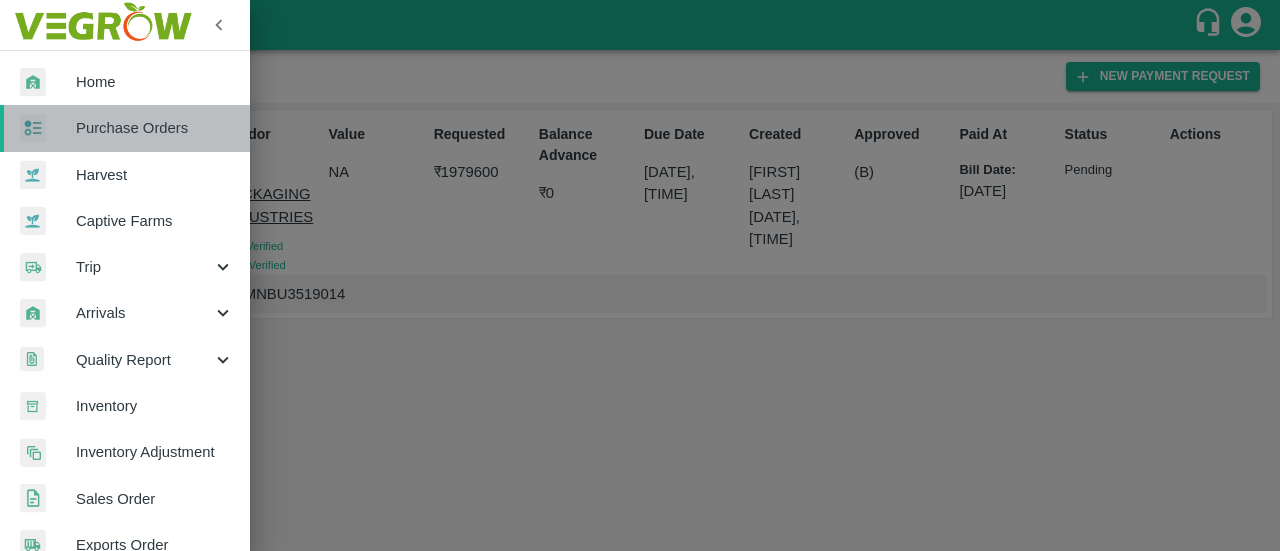 click on "Purchase Orders" at bounding box center [155, 128] 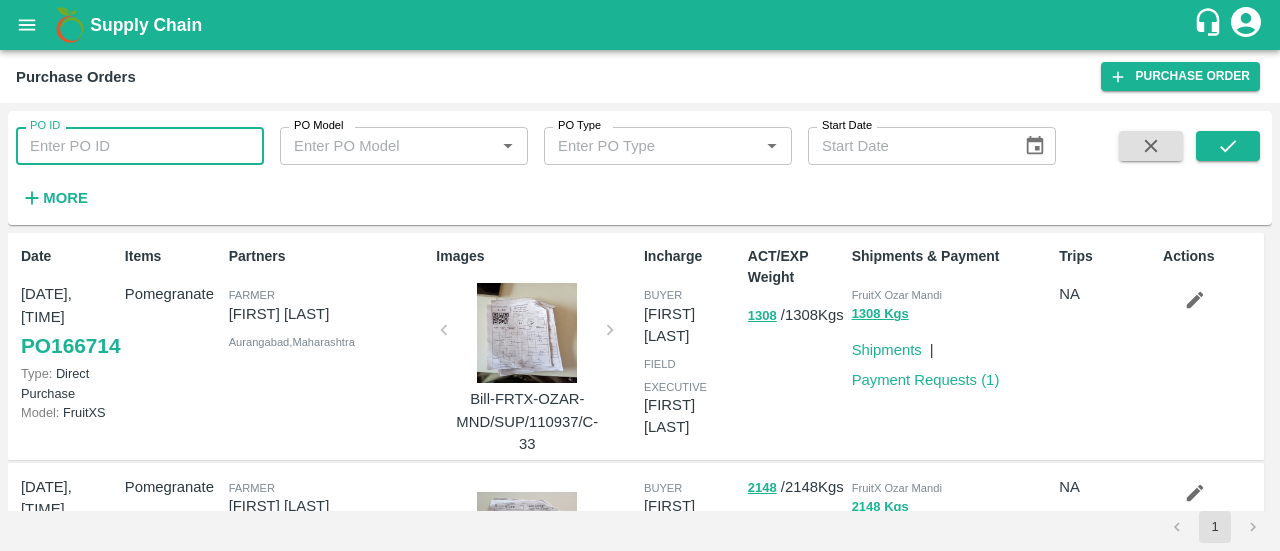 click on "PO ID" at bounding box center [140, 146] 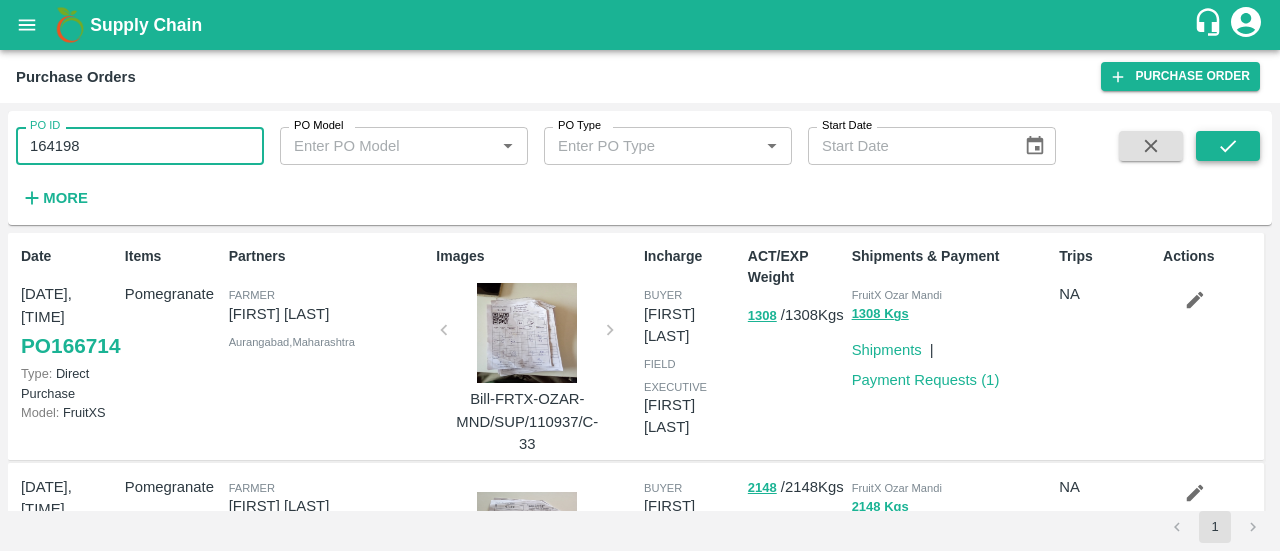 type on "164198" 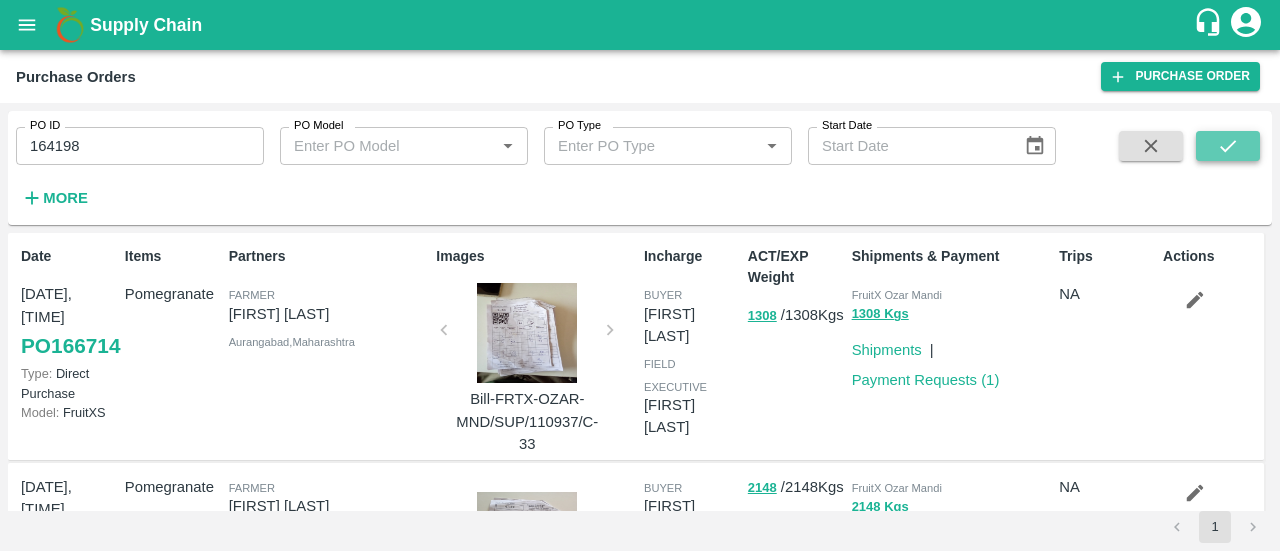 click 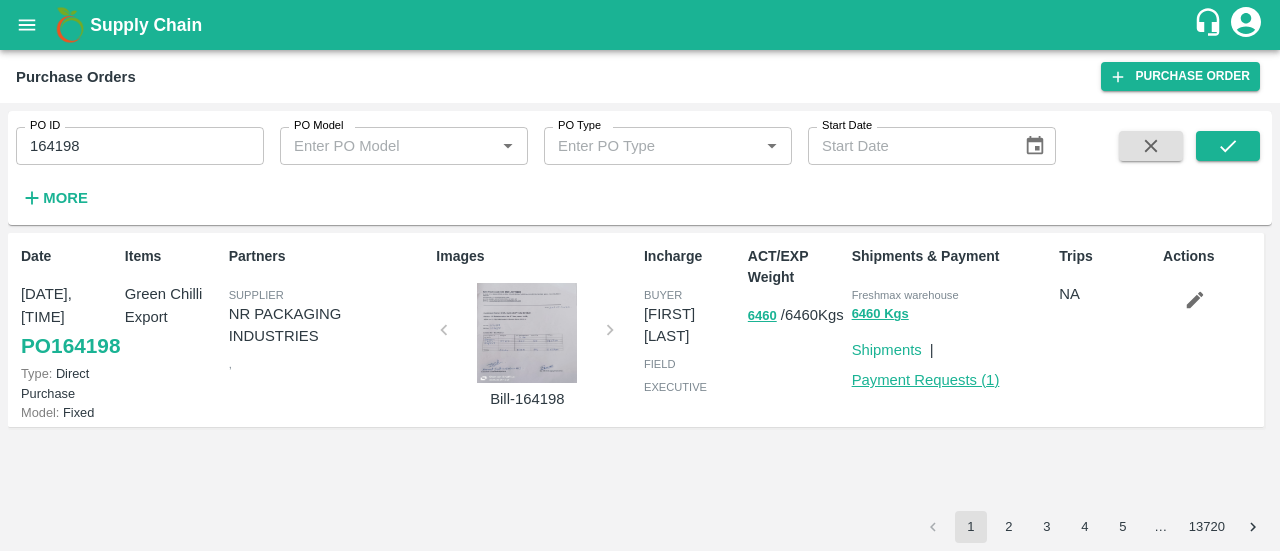 click on "Payment Requests ( 1 )" at bounding box center (926, 380) 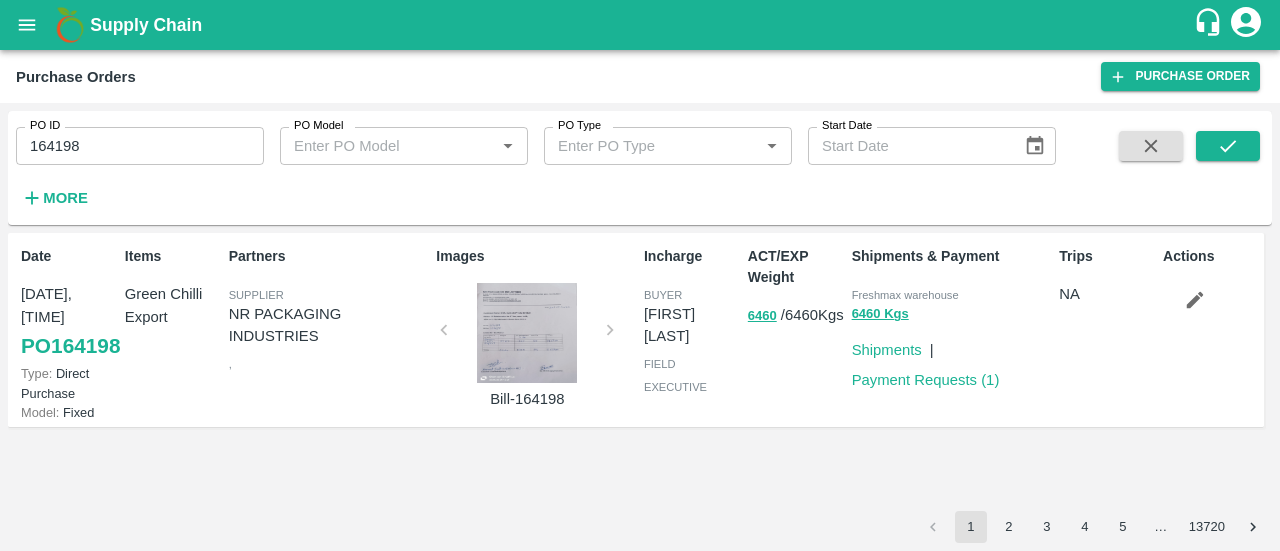 click 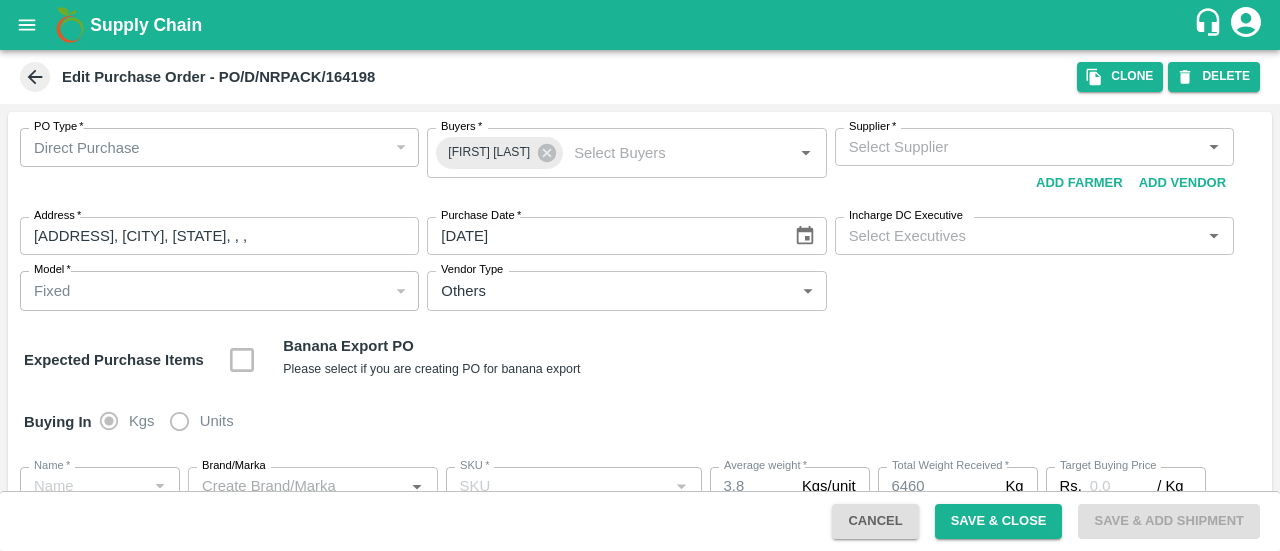 type on "NR PACKAGING INDUSTRIES-PANCHASHIL CHAWL, ROOM NO 2/31, NEAR ARUN VARMA CLINIC, SUNDAR BAUG, INDIRA NAGAR, KURLA WEST, MUMBAI, Mumbai, Maharashtra, 400072, -8286763635(Supplier)" 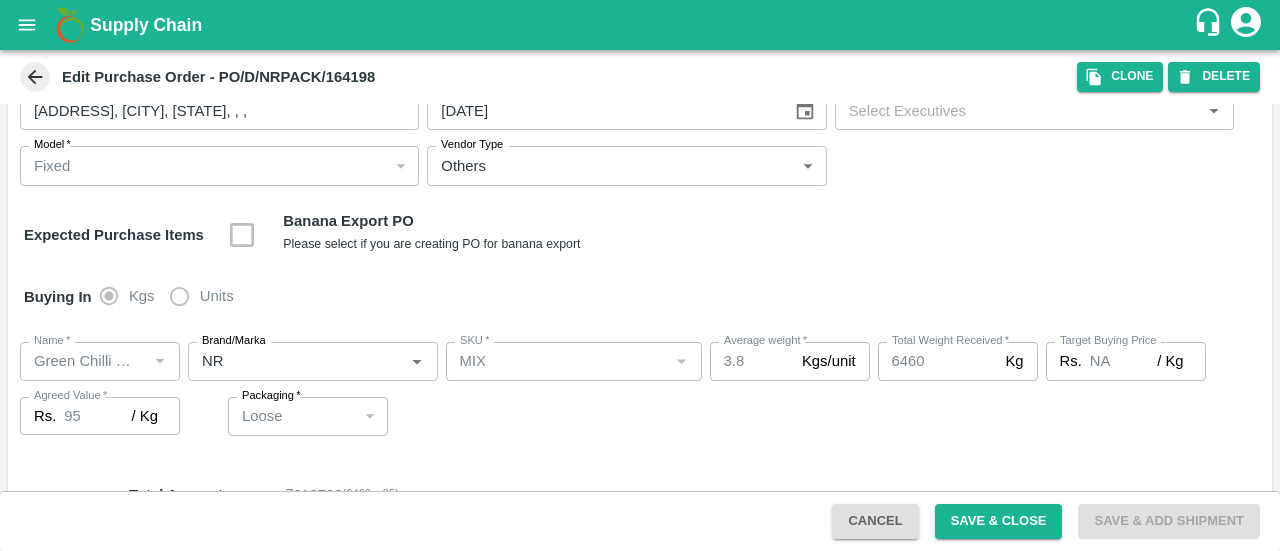 scroll, scrollTop: 201, scrollLeft: 0, axis: vertical 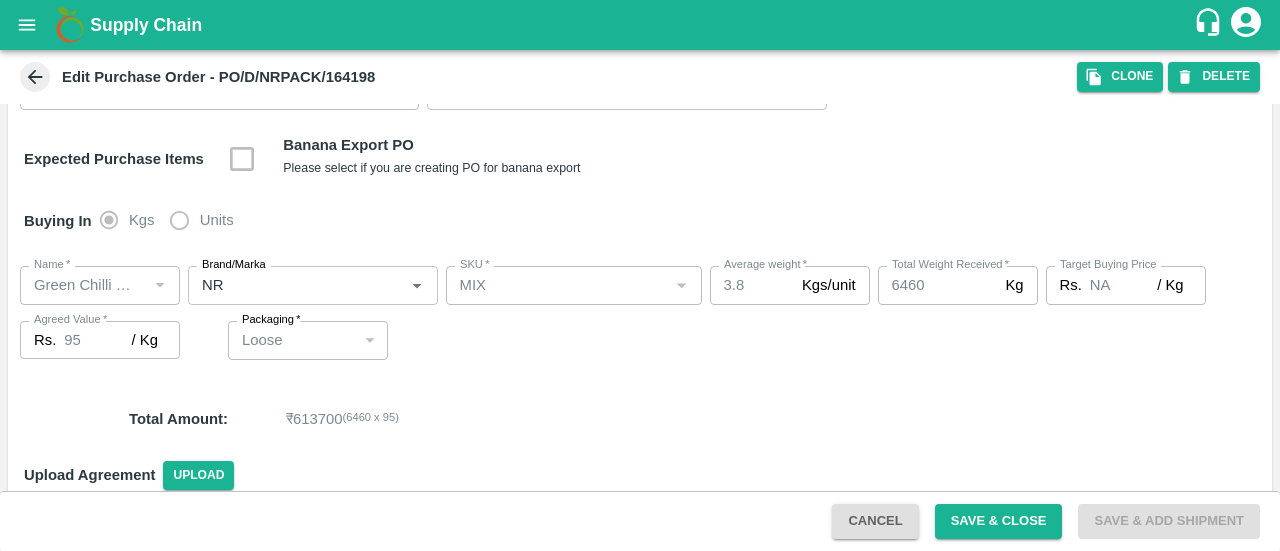 click 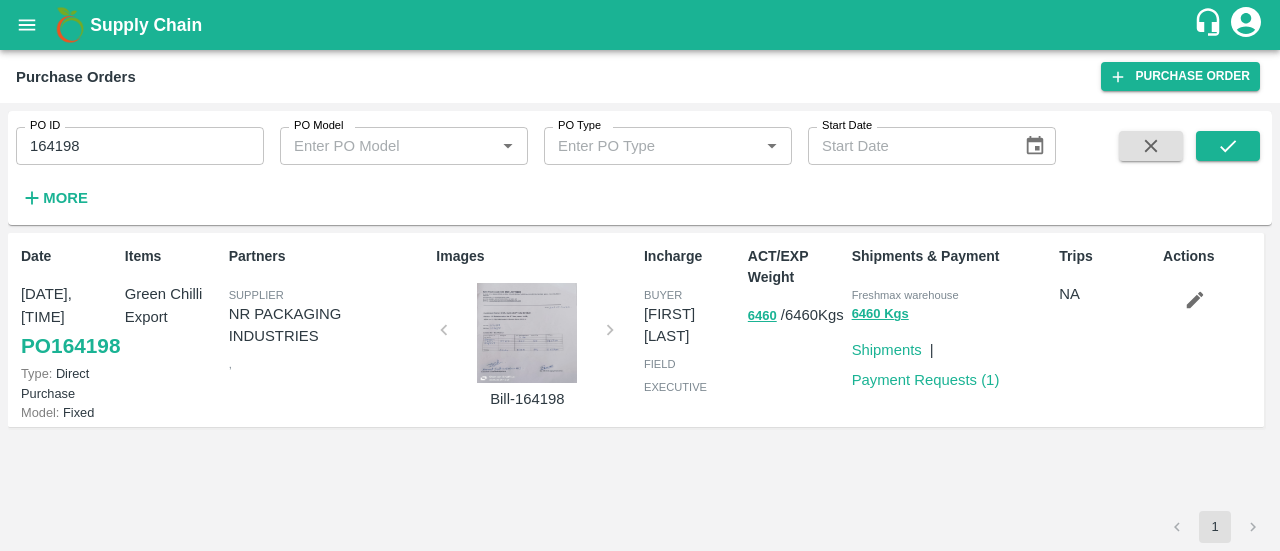 click on "Payment Requests ( 1 )" at bounding box center [926, 380] 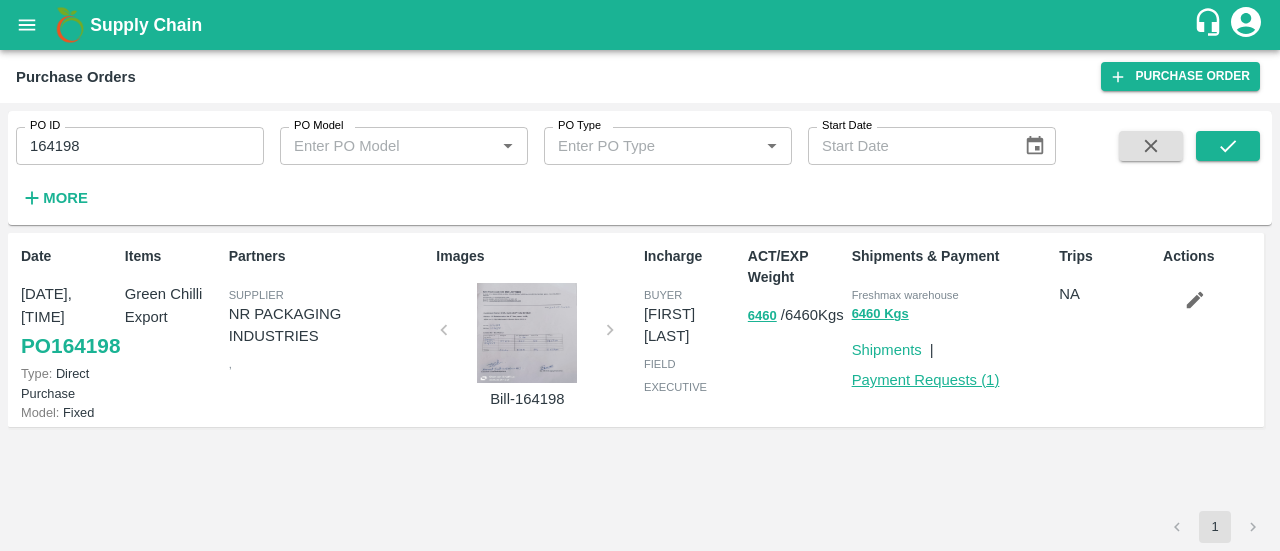 click on "Payment Requests ( 1 )" at bounding box center (926, 380) 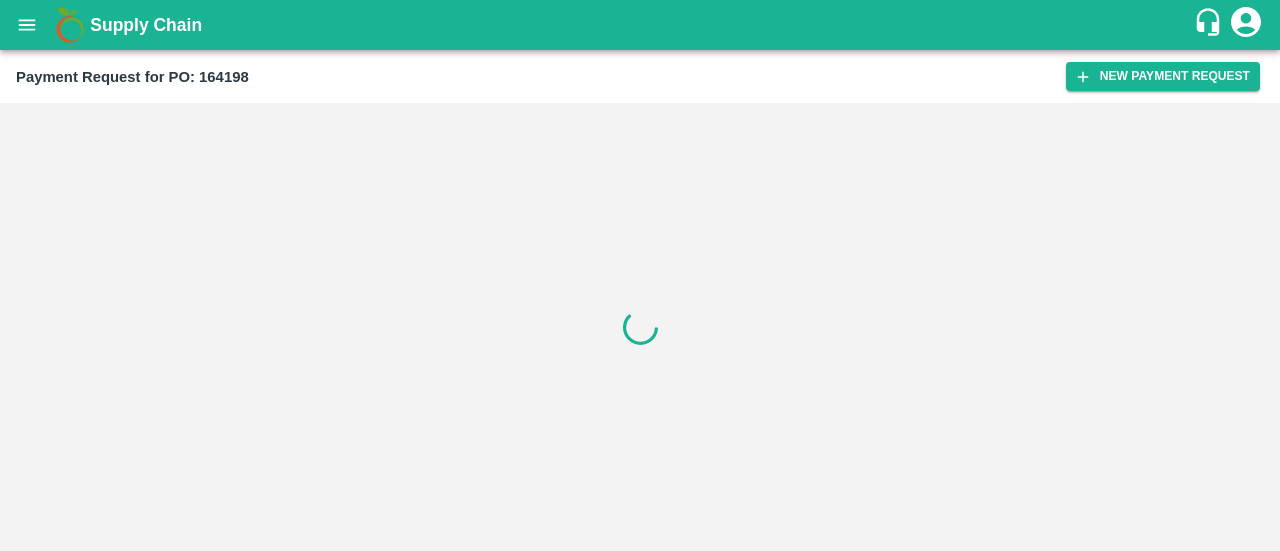 scroll, scrollTop: 0, scrollLeft: 0, axis: both 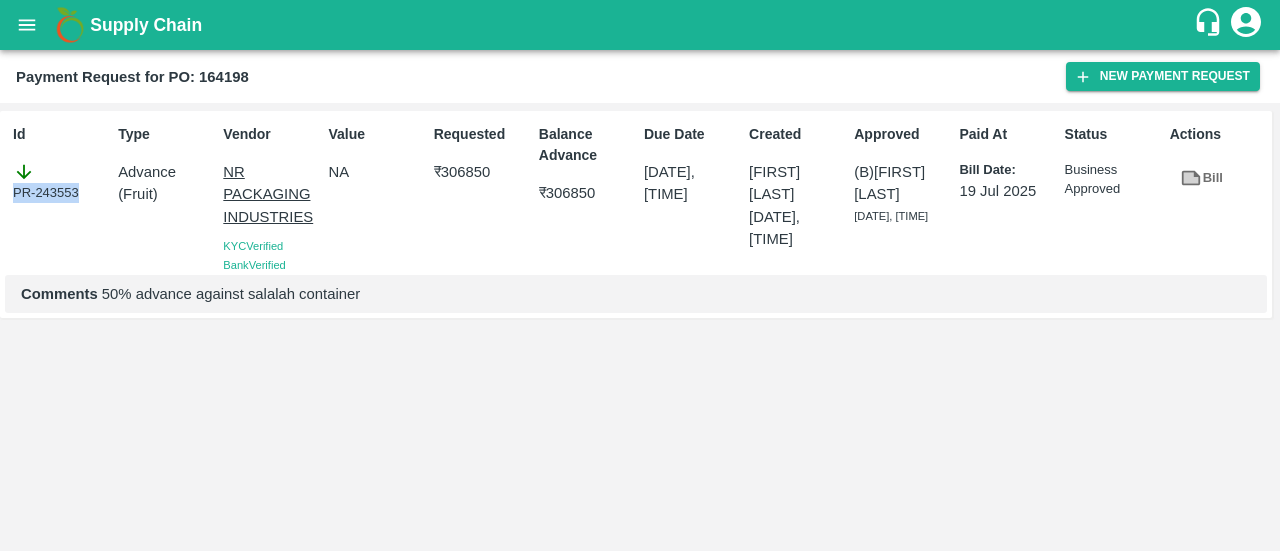 drag, startPoint x: 89, startPoint y: 205, endPoint x: 0, endPoint y: 209, distance: 89.08984 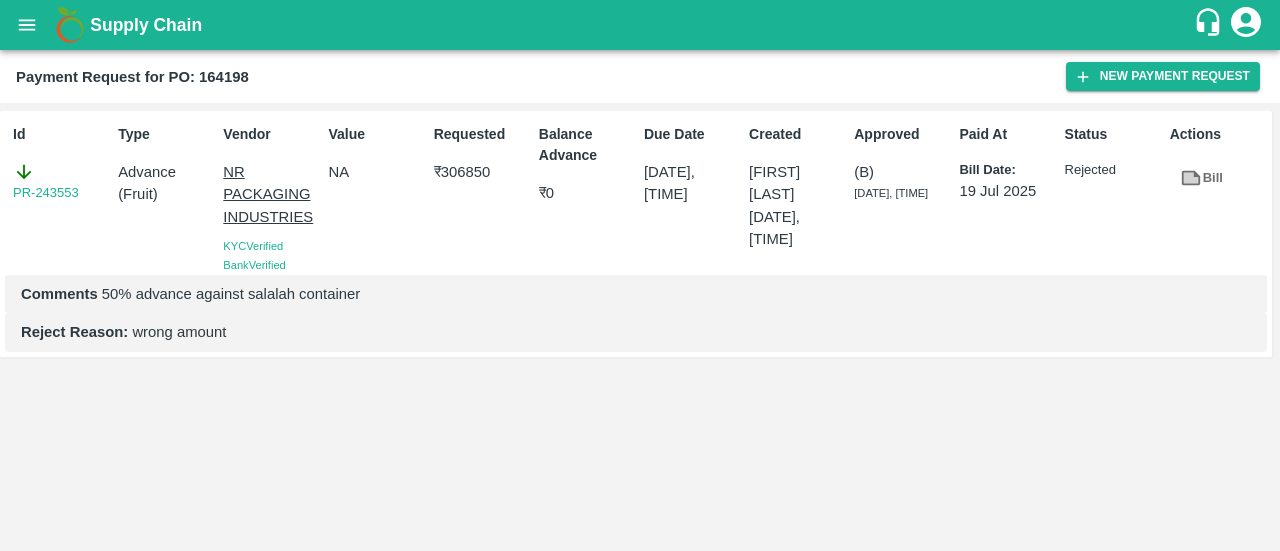 scroll, scrollTop: 0, scrollLeft: 0, axis: both 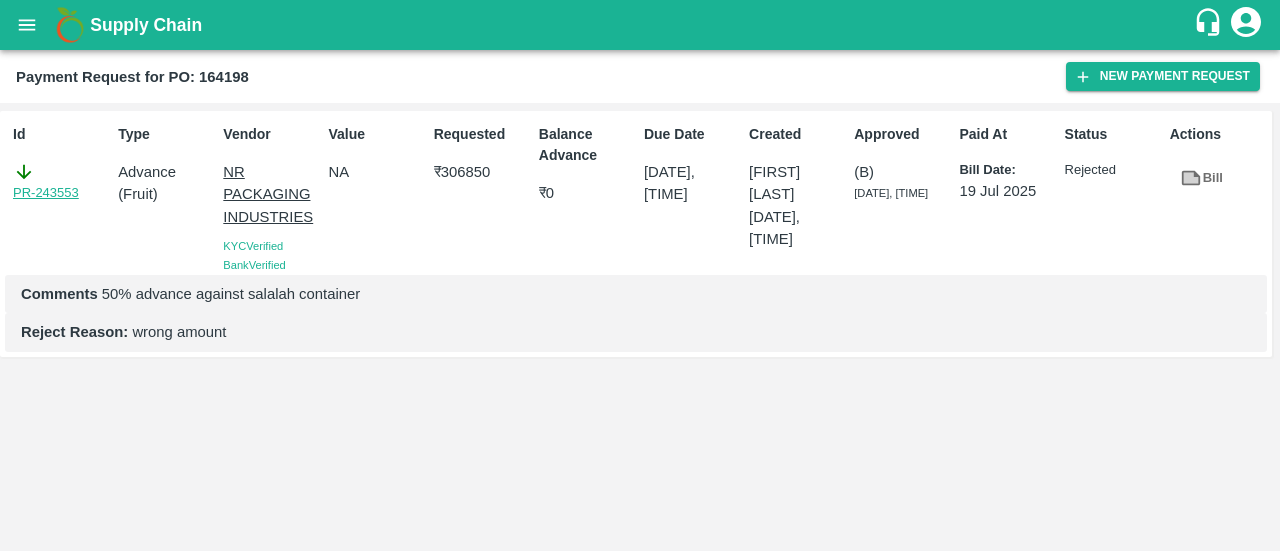 click on "PR-243553" at bounding box center [46, 193] 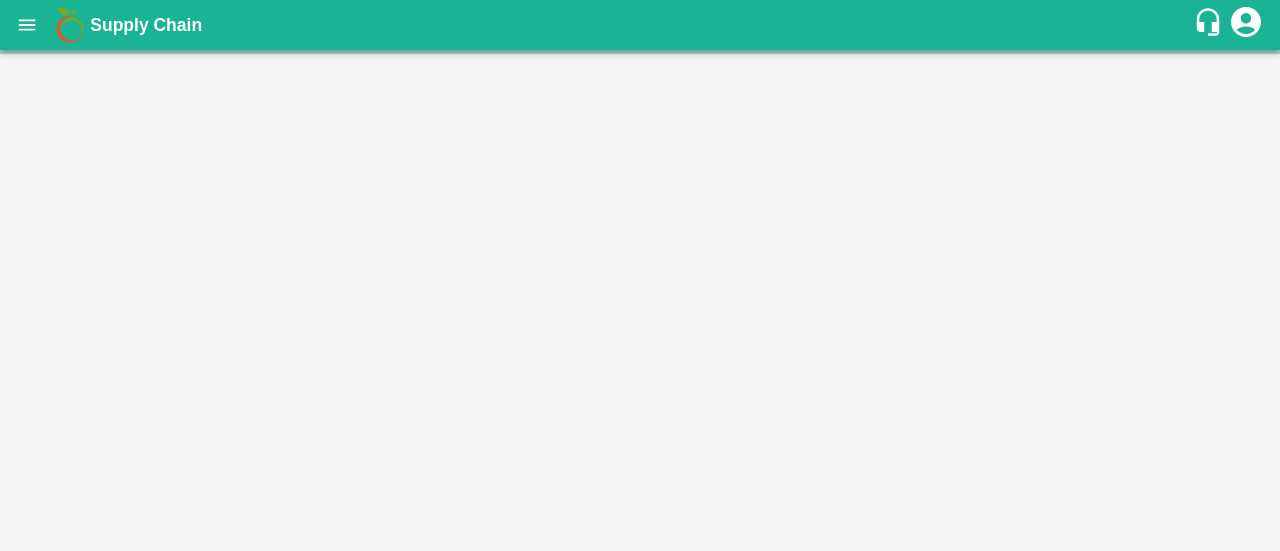 scroll, scrollTop: 0, scrollLeft: 0, axis: both 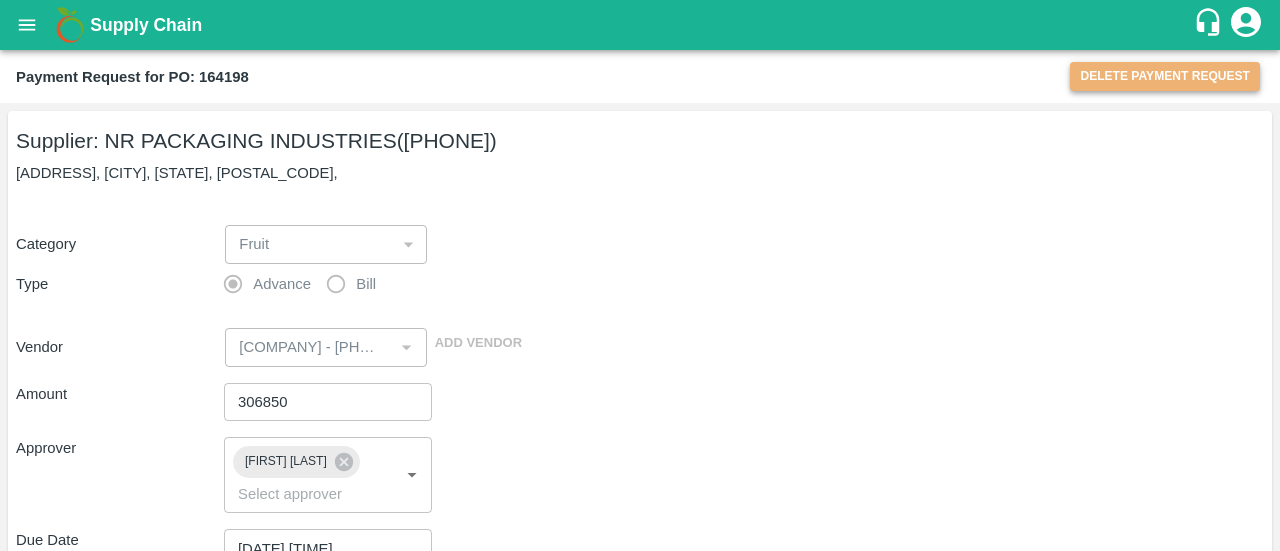 click on "Delete Payment Request" at bounding box center [1165, 76] 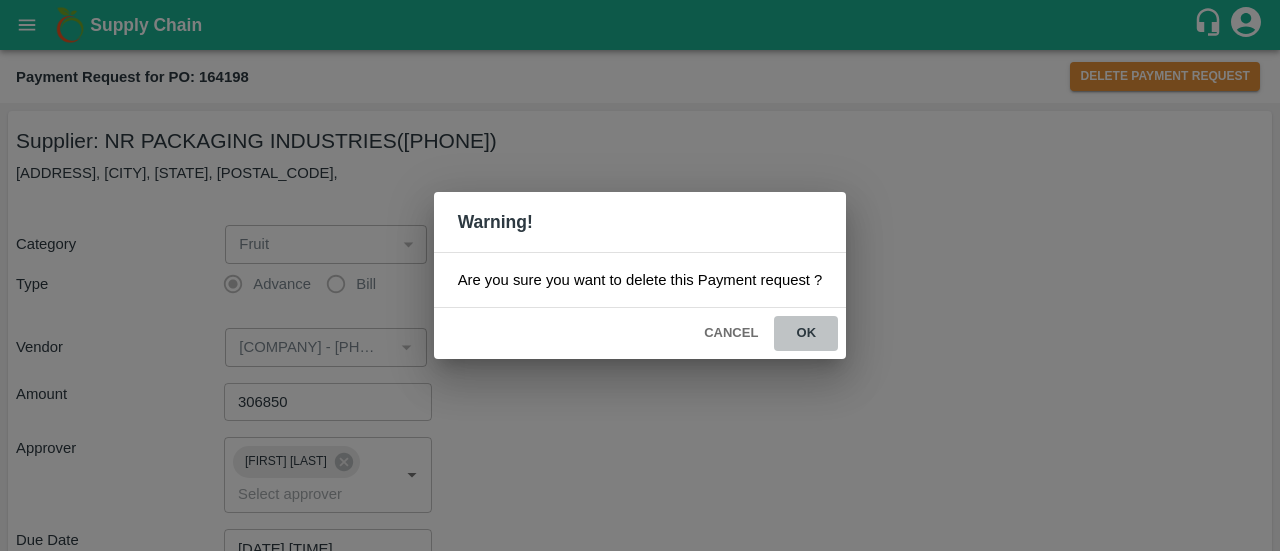 click on "ok" at bounding box center [806, 333] 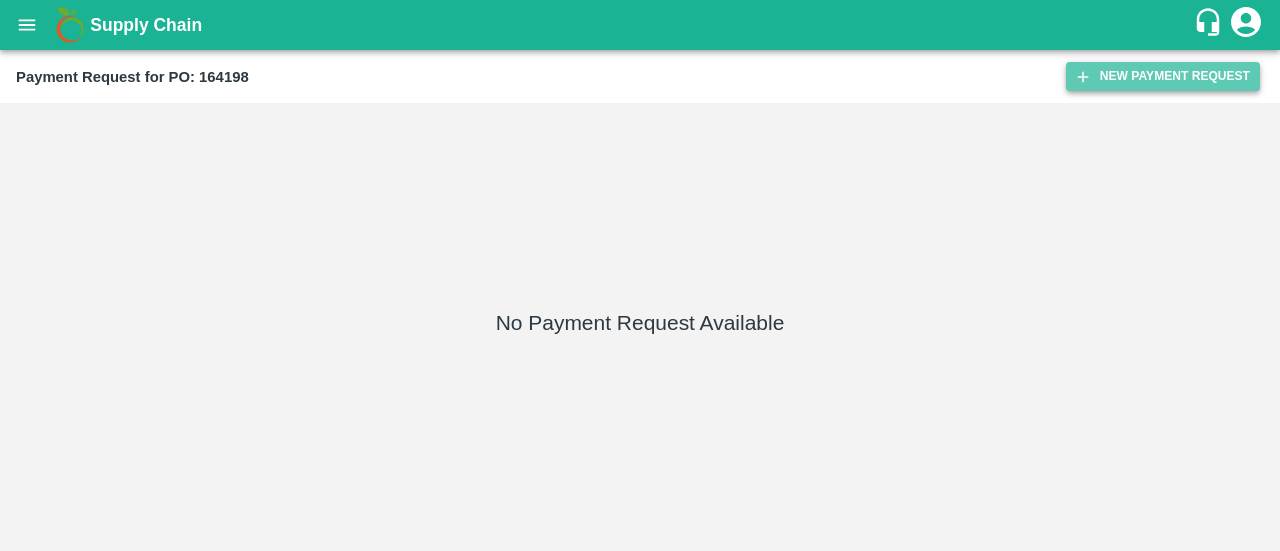 click on "New Payment Request" at bounding box center (1163, 76) 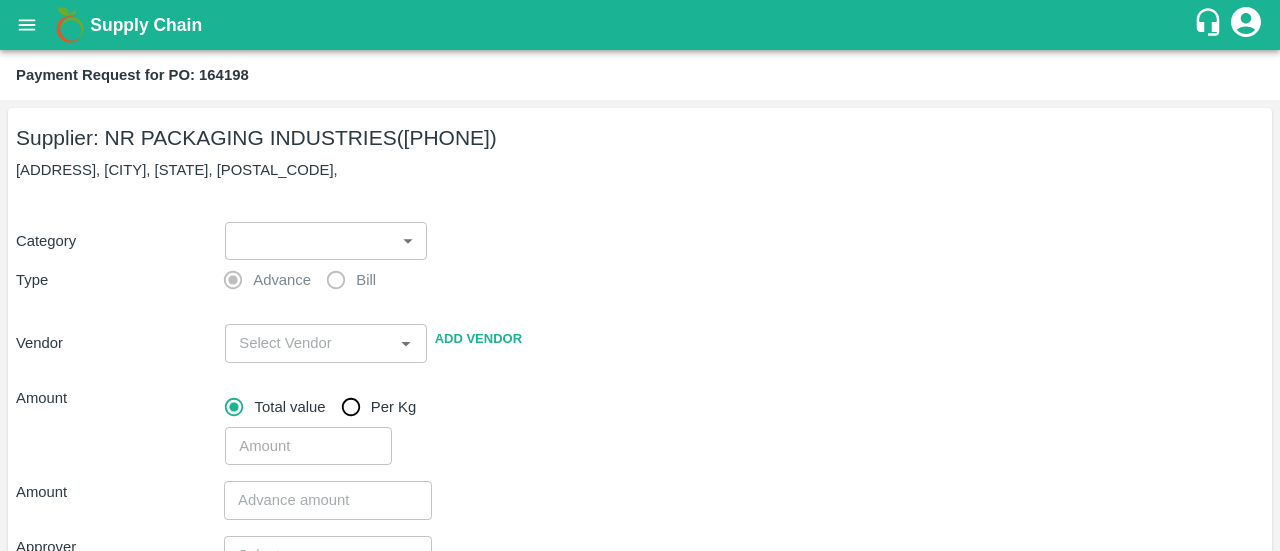 click on "Supply Chain Payment Request for PO: 164198 Supplier:    NR PACKAGING INDUSTRIES  (8286763635) PANCHASHIL CHAWL, ROOM NO 2/31, NEAR ARUN VARMA CLINIC, SUNDAR BAUG, INDIRA NAGAR, KURLA WEST, MUMBAI, Mumbai, Maharashtra, 400072,  Category ​ ​ Type Advance Bill Vendor ​ Add Vendor Amount Total value Per Kg ​ Amount ​ Approver ​ Due Date ​  Priority  Low  High Comment x ​ Attach bill Cancel Save FruitX Rohru Mandi FruitX Oddi Mandi FruitX Jeewana Mandi 23-24 Freshmax warehouse Nashik Grapes Export PH DMP Raj Agro industries PH Amrut Jadhav Logout" at bounding box center (640, 275) 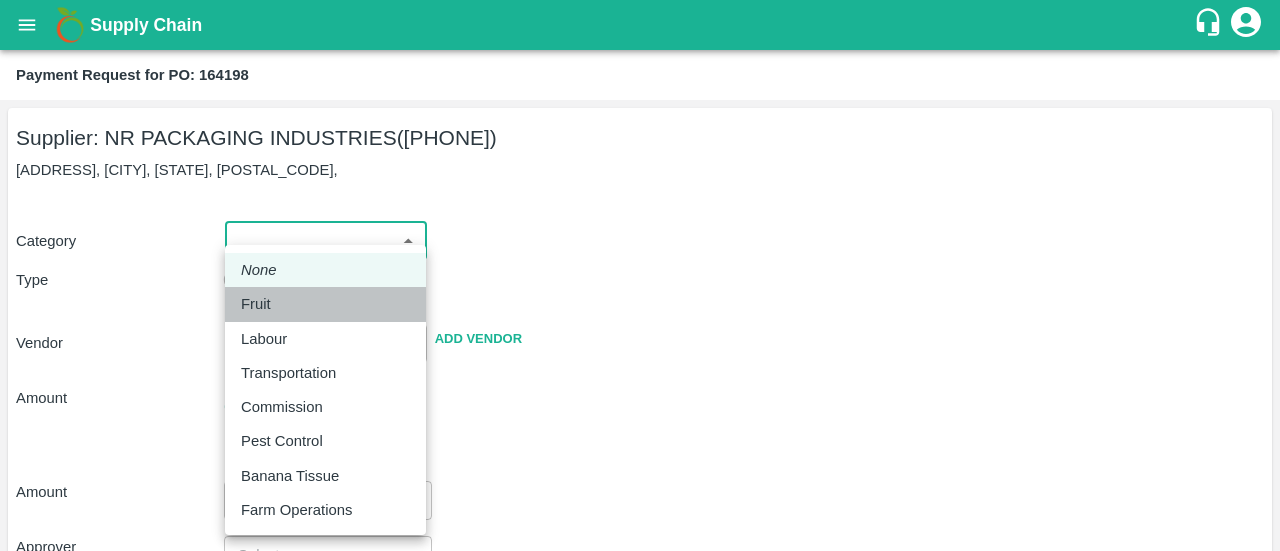 click on "Fruit" at bounding box center (325, 304) 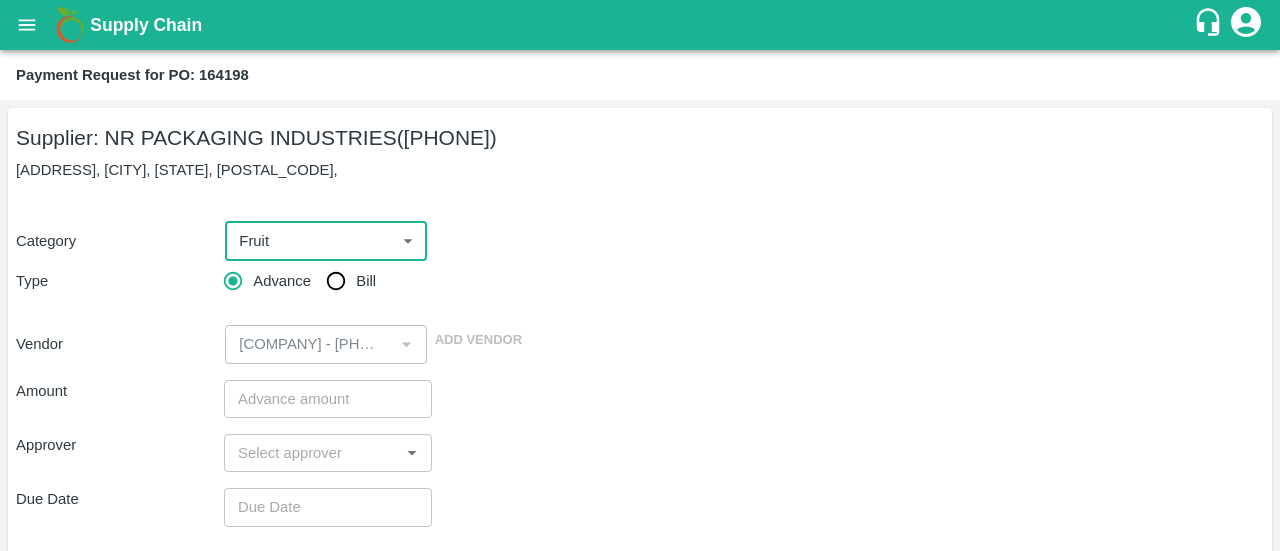 click on "Bill" at bounding box center (336, 281) 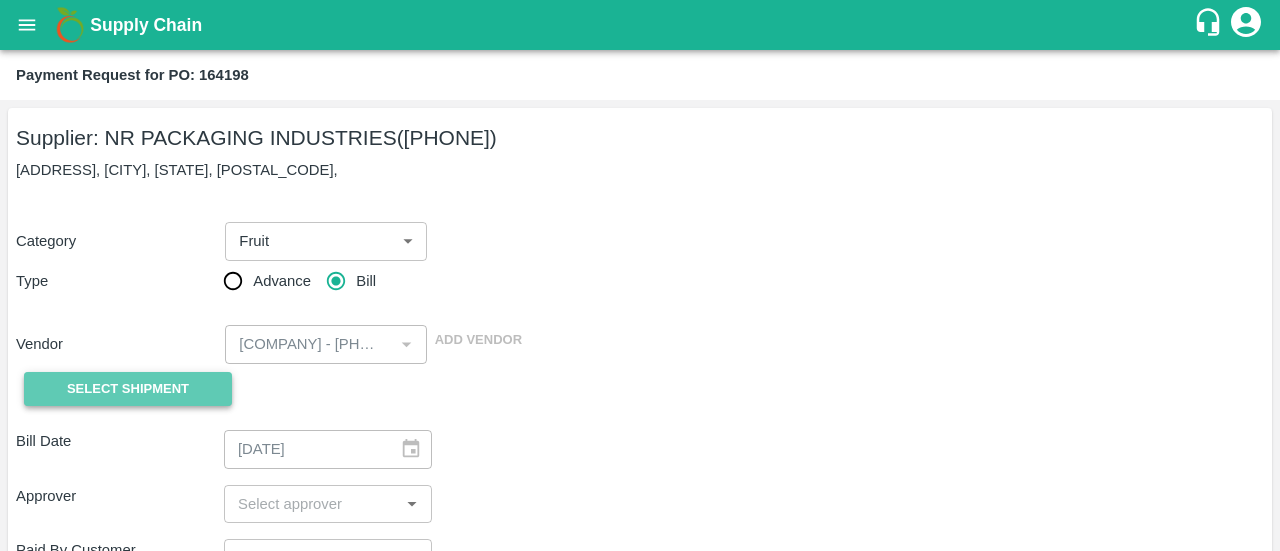 click on "Select Shipment" at bounding box center [128, 389] 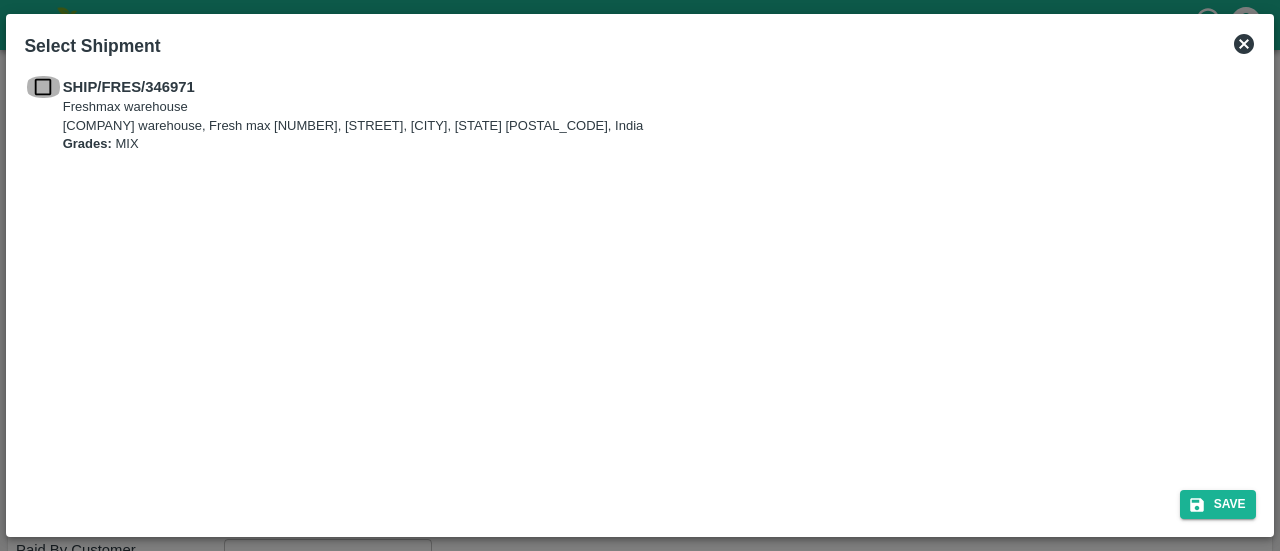 click at bounding box center [43, 87] 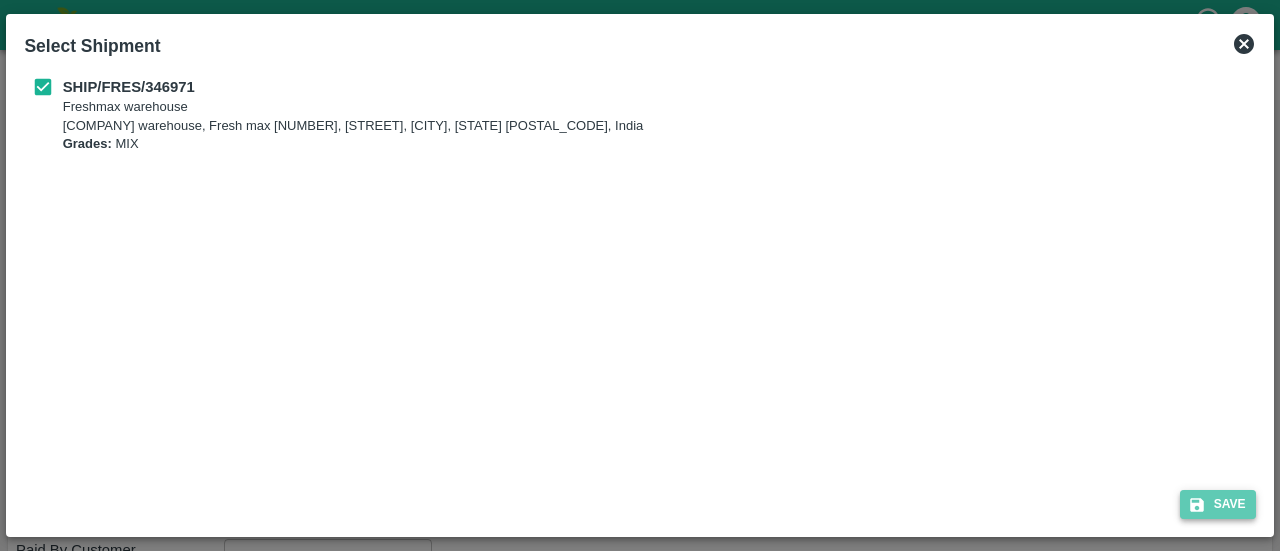 click 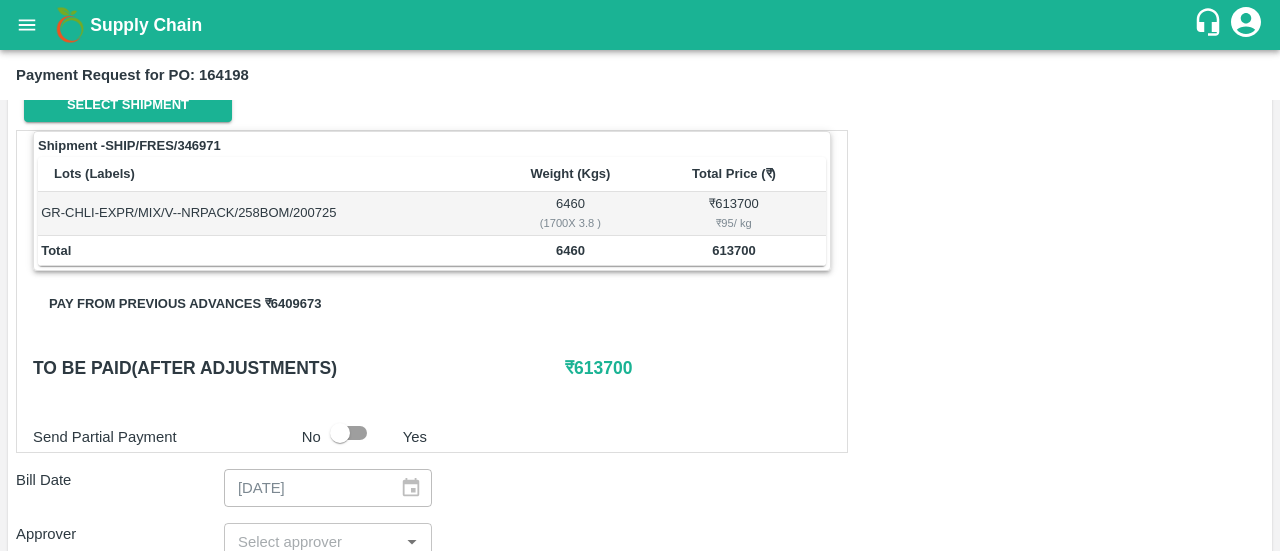 scroll, scrollTop: 289, scrollLeft: 0, axis: vertical 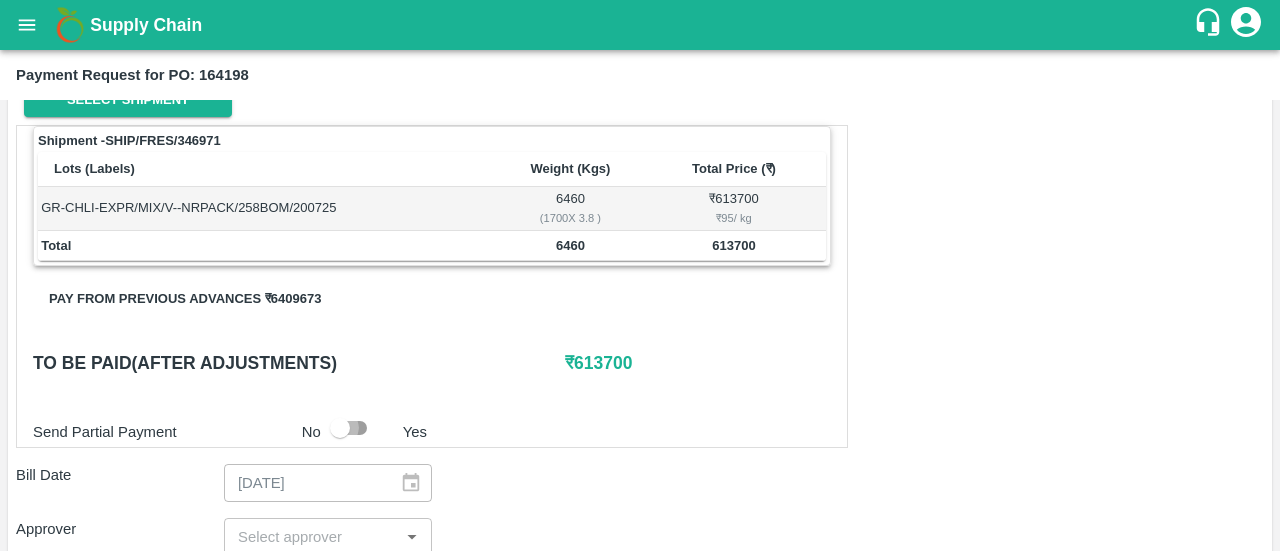 click at bounding box center [340, 428] 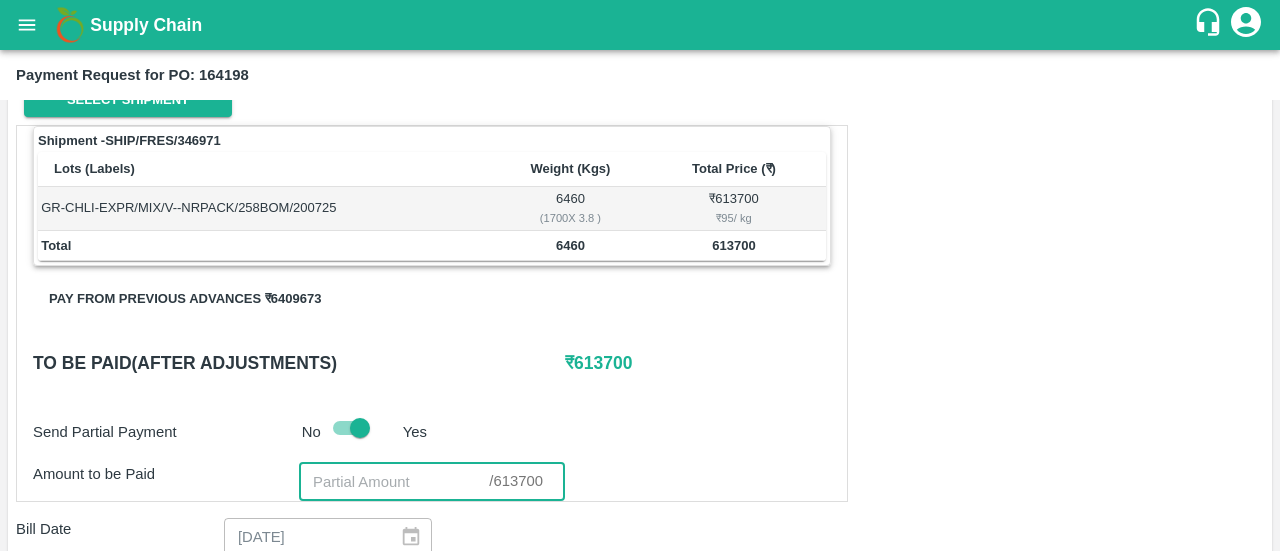 click at bounding box center (394, 482) 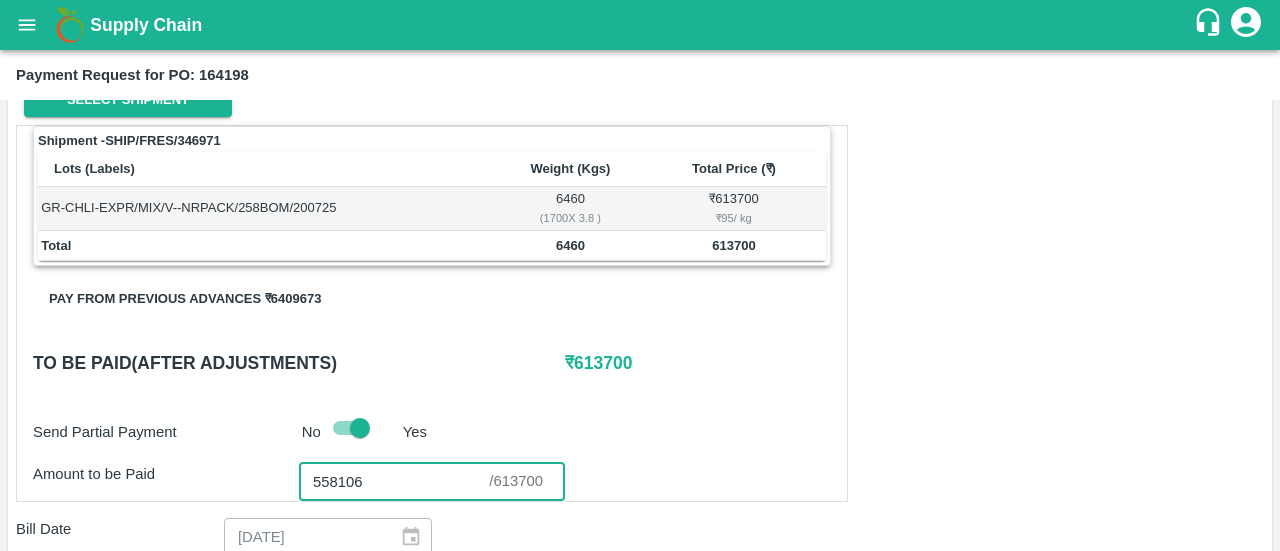 click on "558106" at bounding box center (394, 482) 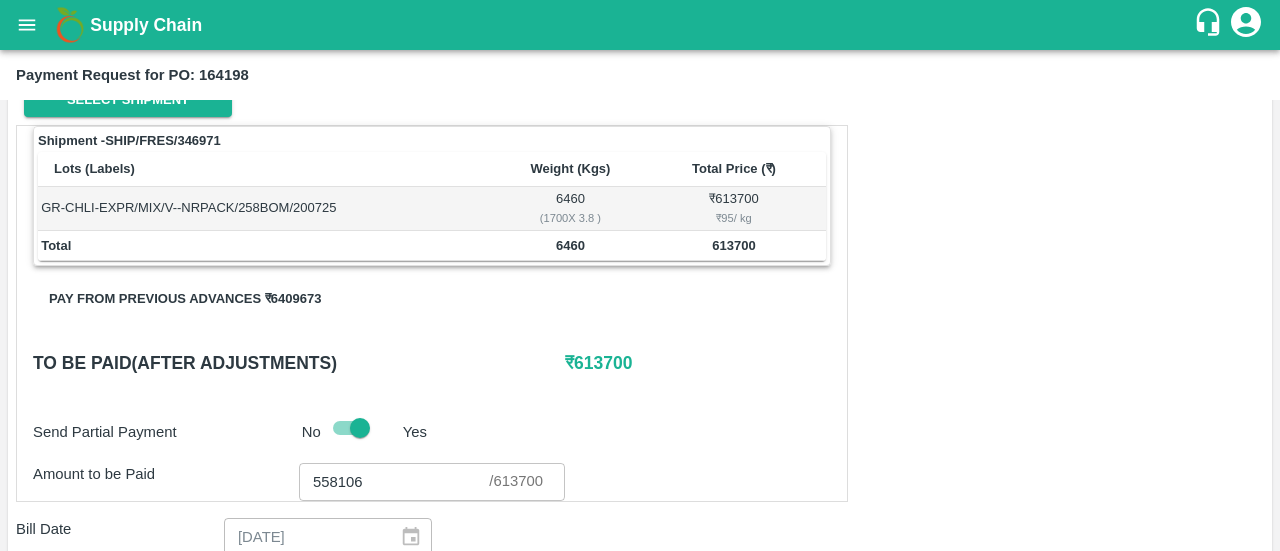 click on "Shipment -  SHIP/FRES/346971 Lots (Labels) Weight (Kgs) Total Price (₹) GR-CHLI-EXPR/MIX/V--NRPACK/258BOM/200725   6460 ( 1700  X   3.8   ) ₹ 613700 ₹ 95  / kg Total 6460 613700 Pay from previous advances ₹  6409673 To be paid(After adjustments) ₹  613700 Send Partial Payment No Yes Amount to be Paid 558106 ​ / 613700 ​ Bill Date 20/07/2025 ​ Approver ​ Paid By Customer ​ Due Date ​  Priority  Low  High comments x ​ Attach bill Cancel Save" at bounding box center [640, 545] 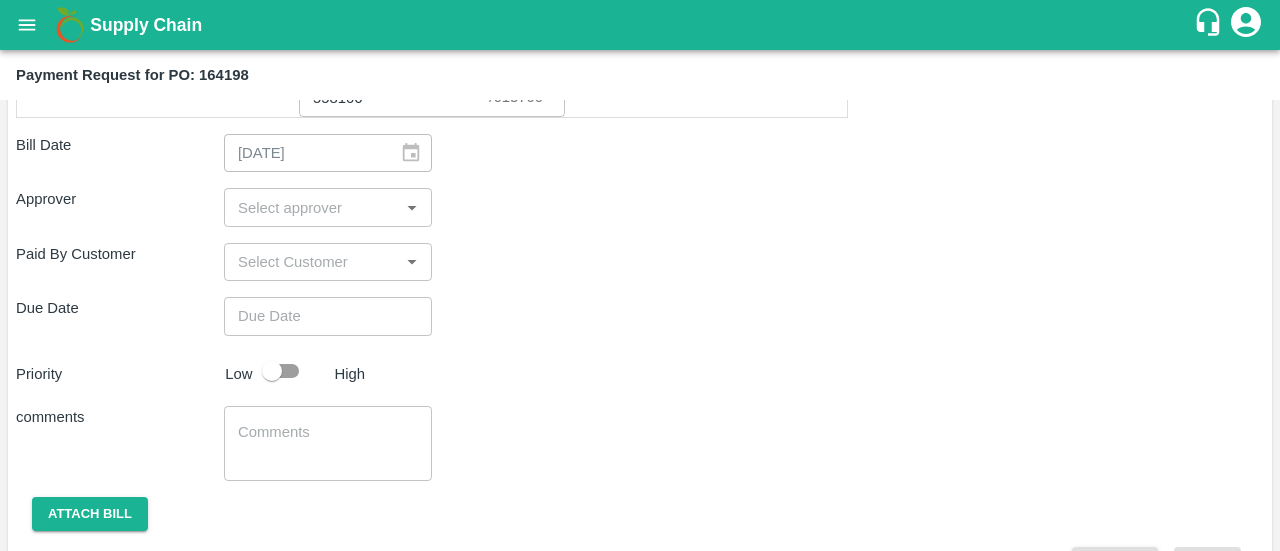 scroll, scrollTop: 691, scrollLeft: 0, axis: vertical 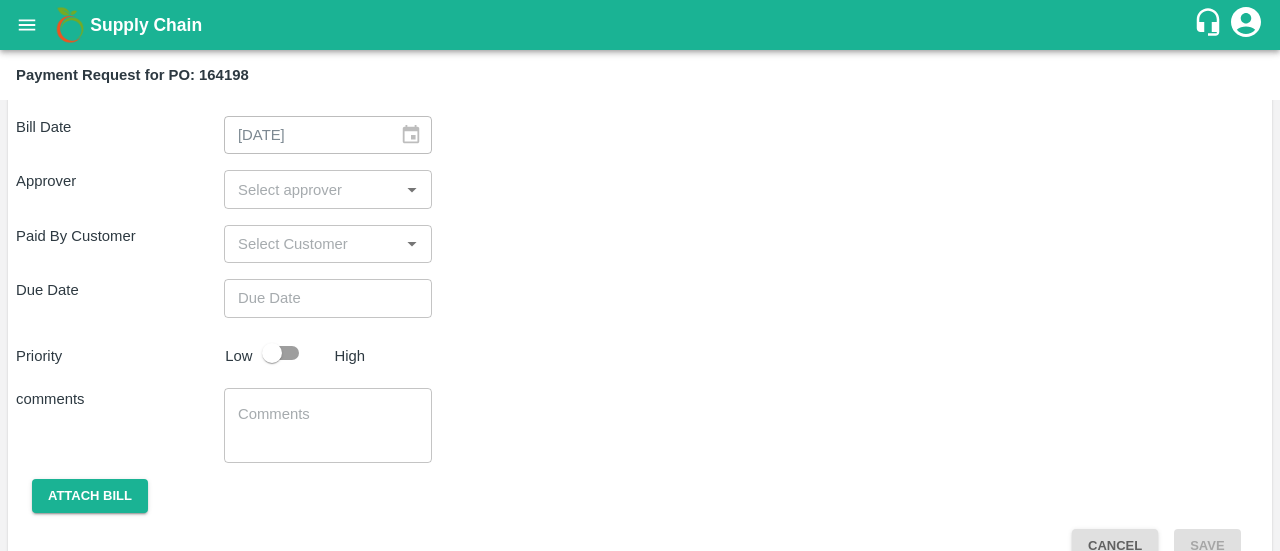 checkbox on "false" 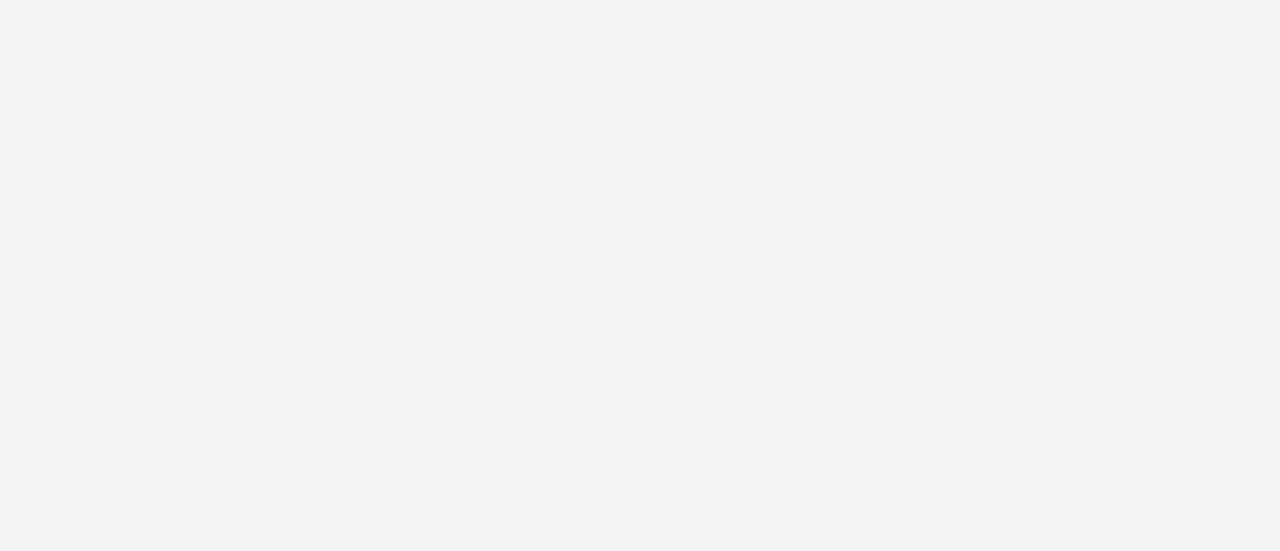 scroll, scrollTop: 0, scrollLeft: 0, axis: both 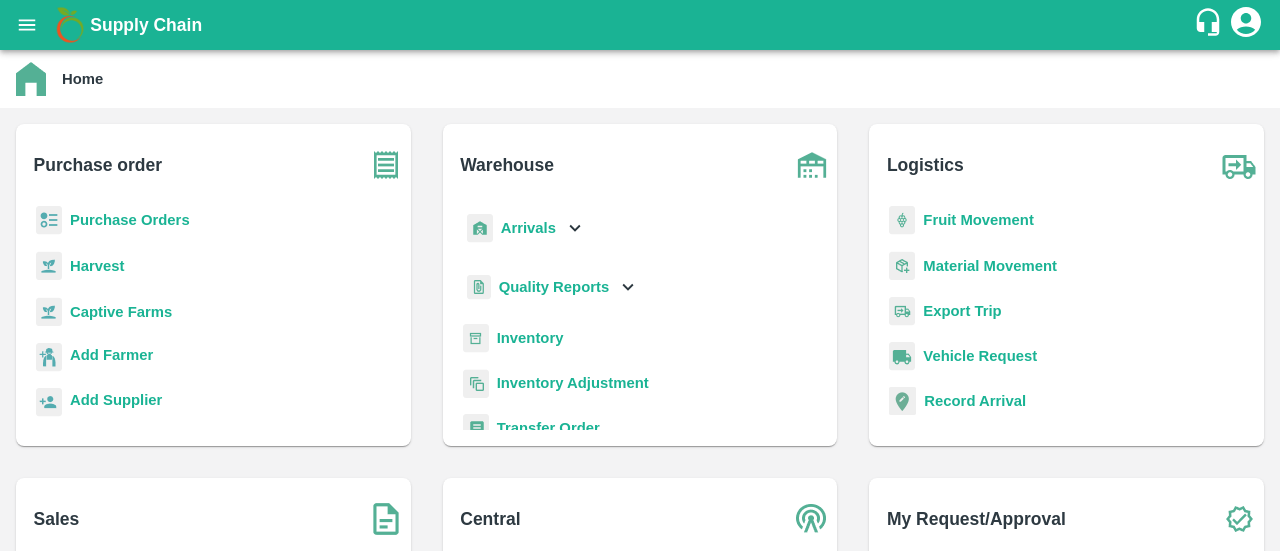 click on "Purchase Orders" at bounding box center (130, 220) 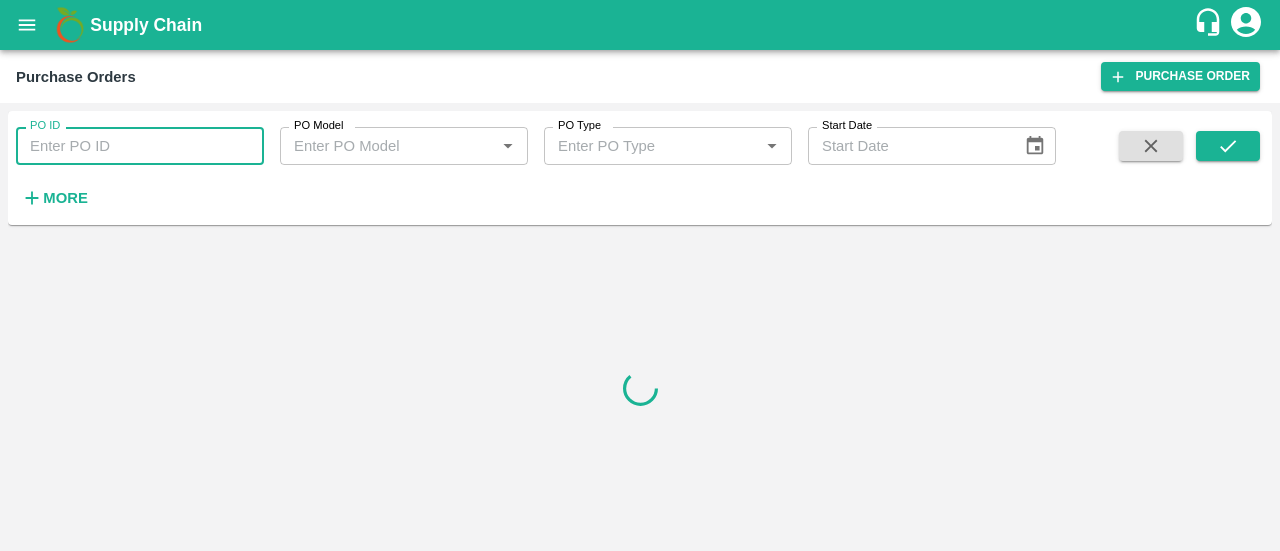 click on "PO ID" at bounding box center (140, 146) 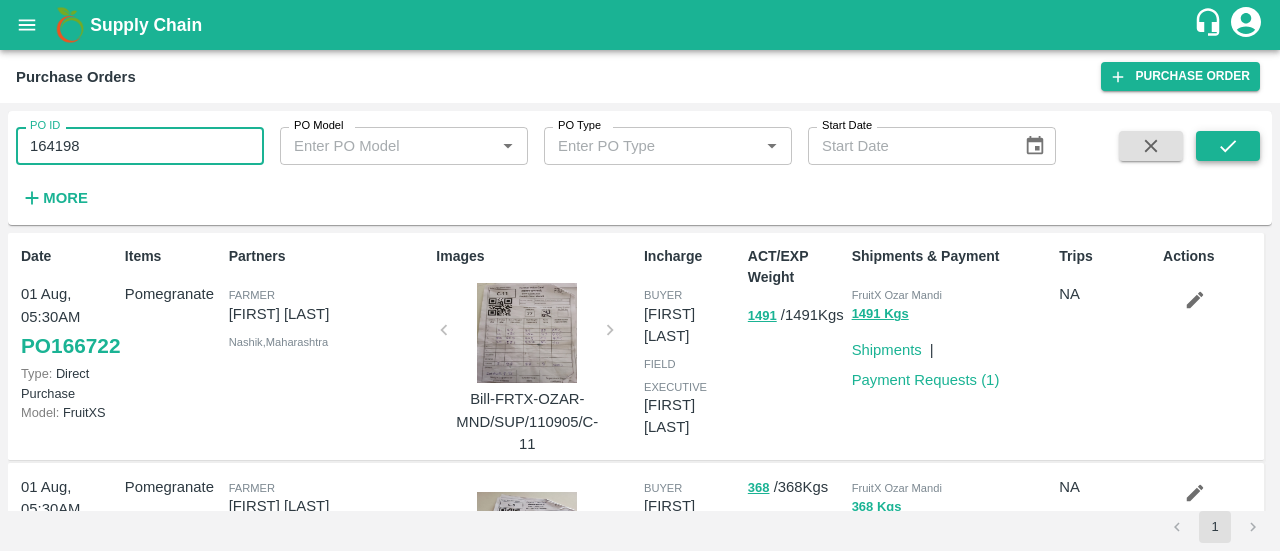 type on "164198" 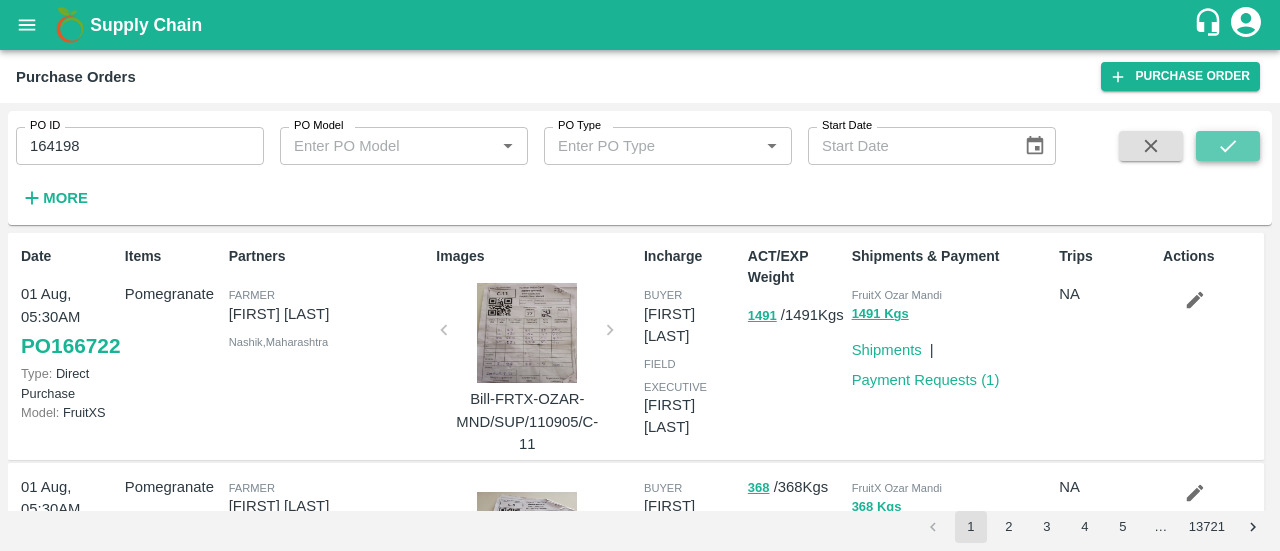 click at bounding box center [1228, 146] 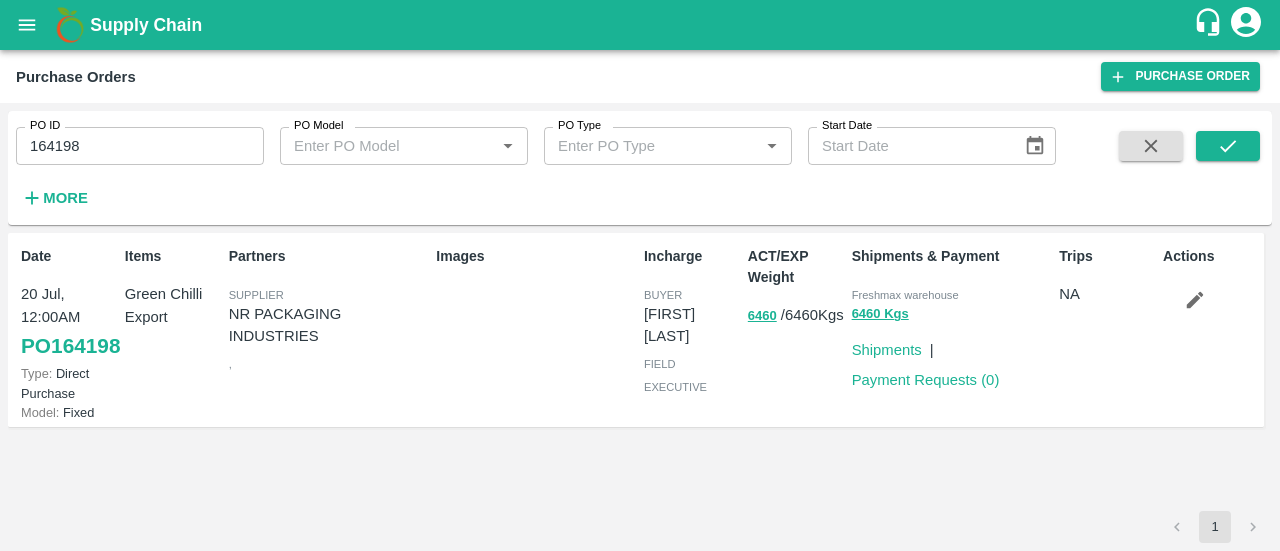 click on "Images" at bounding box center (532, 330) 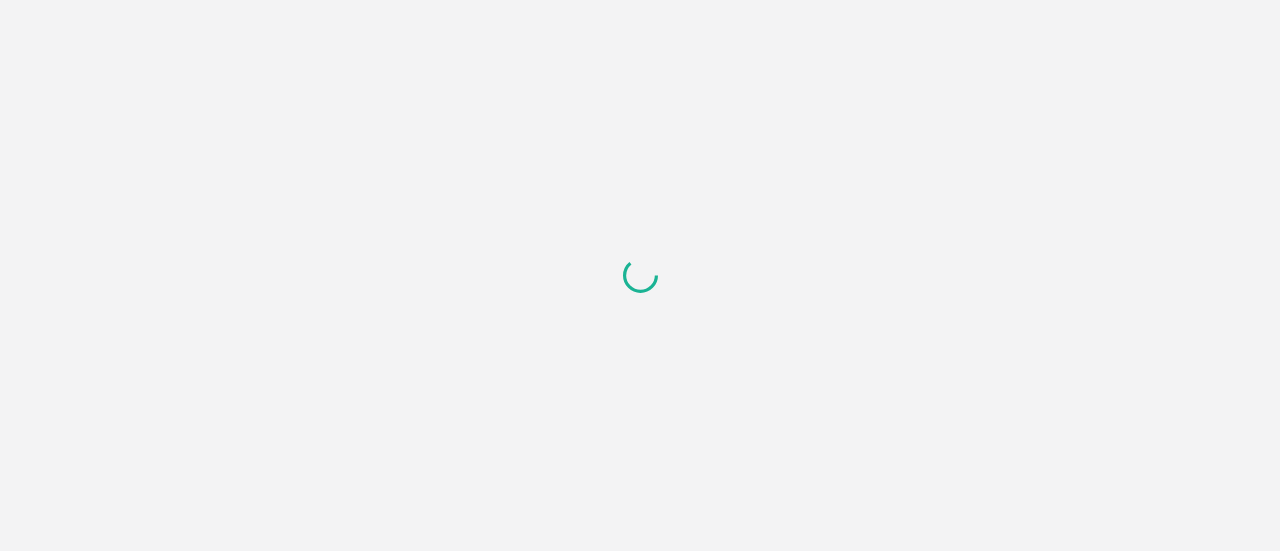 scroll, scrollTop: 0, scrollLeft: 0, axis: both 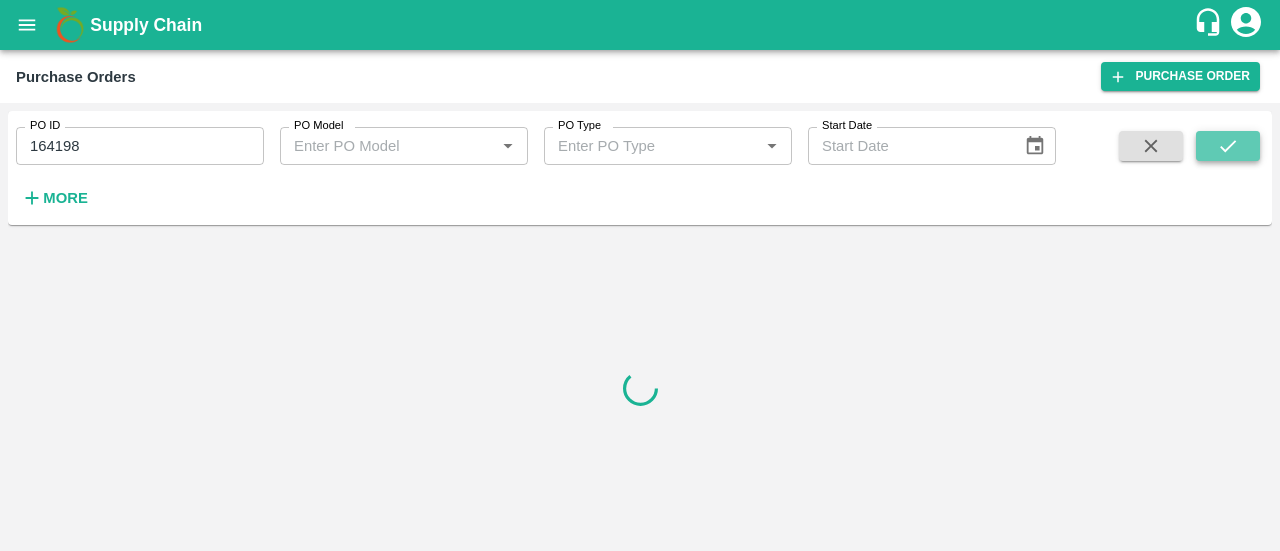 click 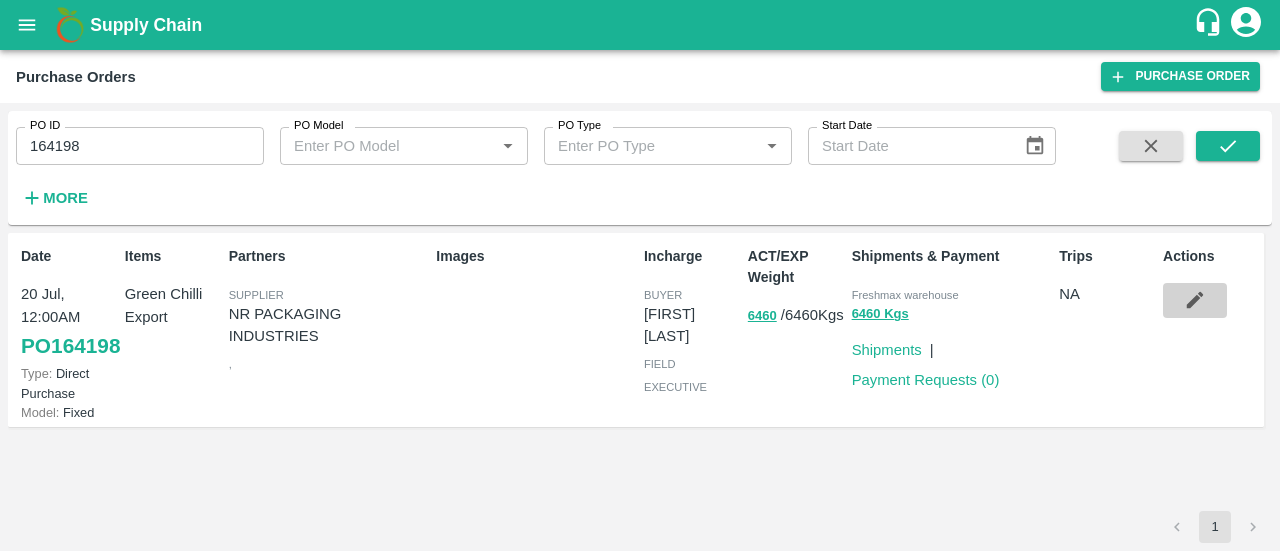 click 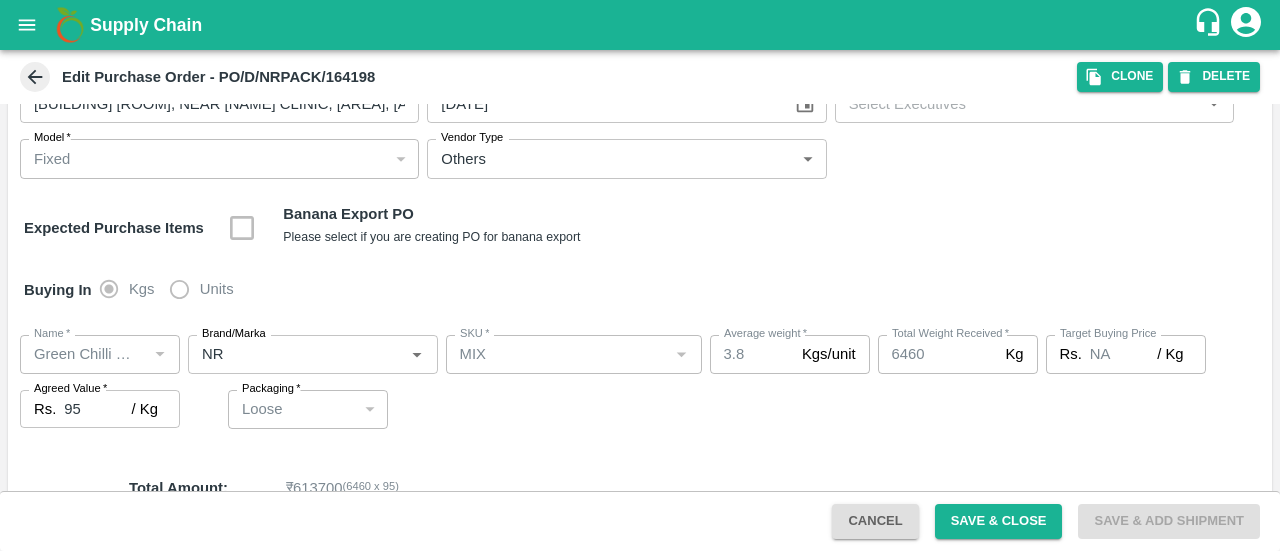 scroll, scrollTop: 0, scrollLeft: 0, axis: both 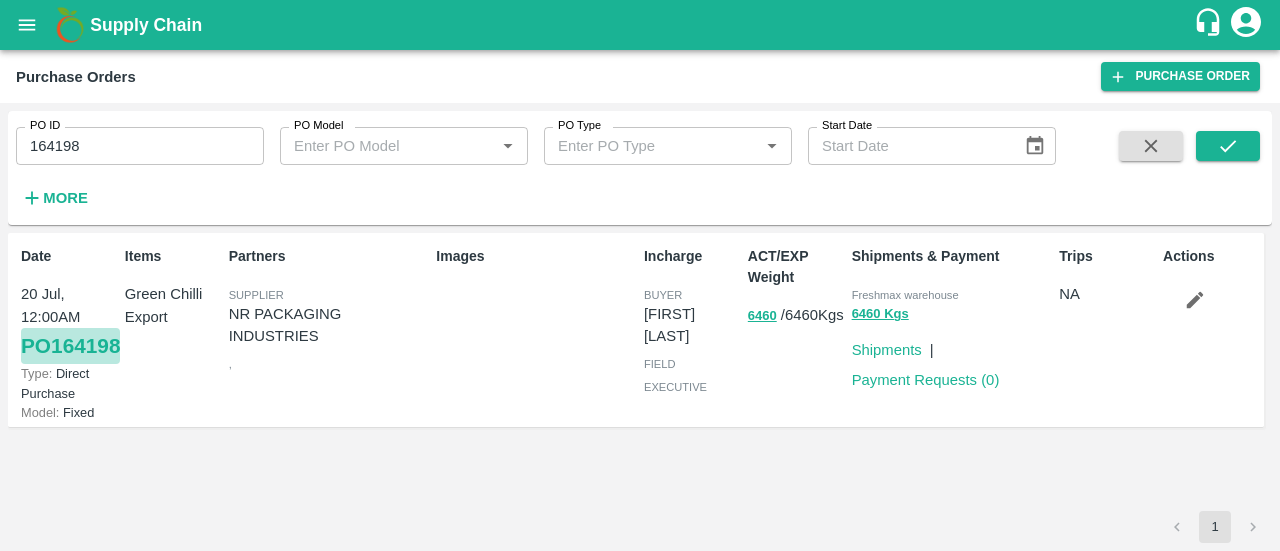 click on "PO  164198" at bounding box center (70, 346) 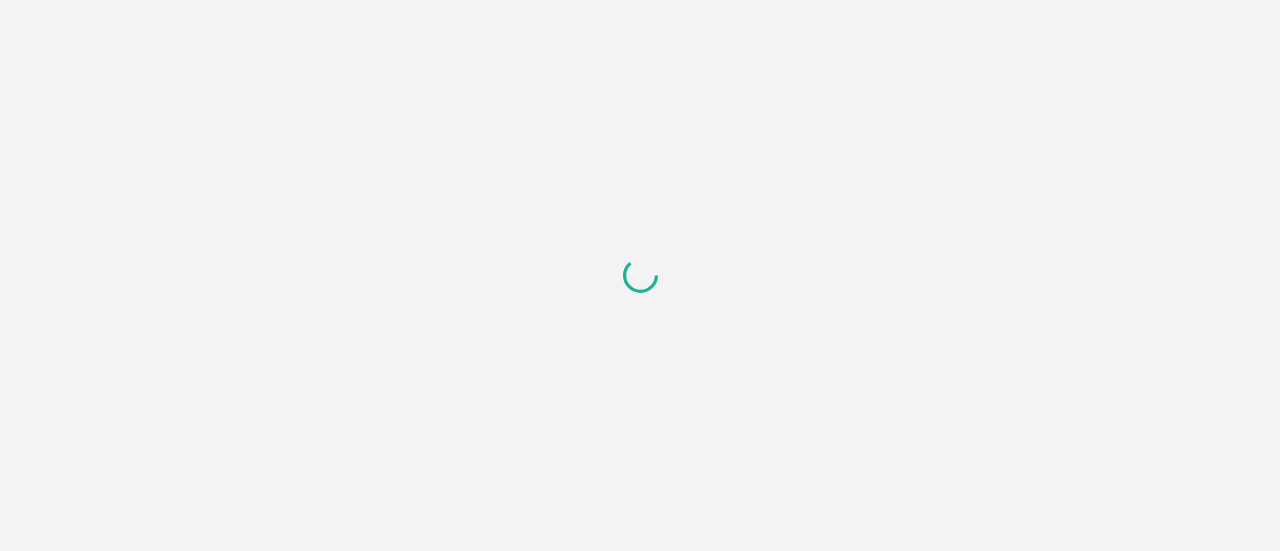 scroll, scrollTop: 0, scrollLeft: 0, axis: both 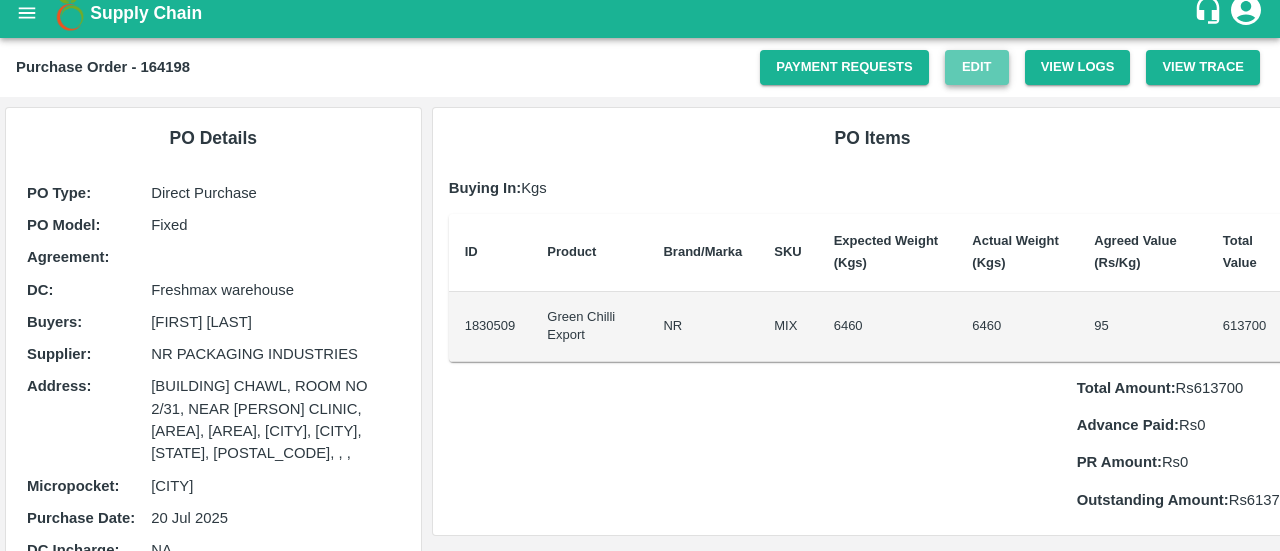 click on "Edit" at bounding box center [977, 67] 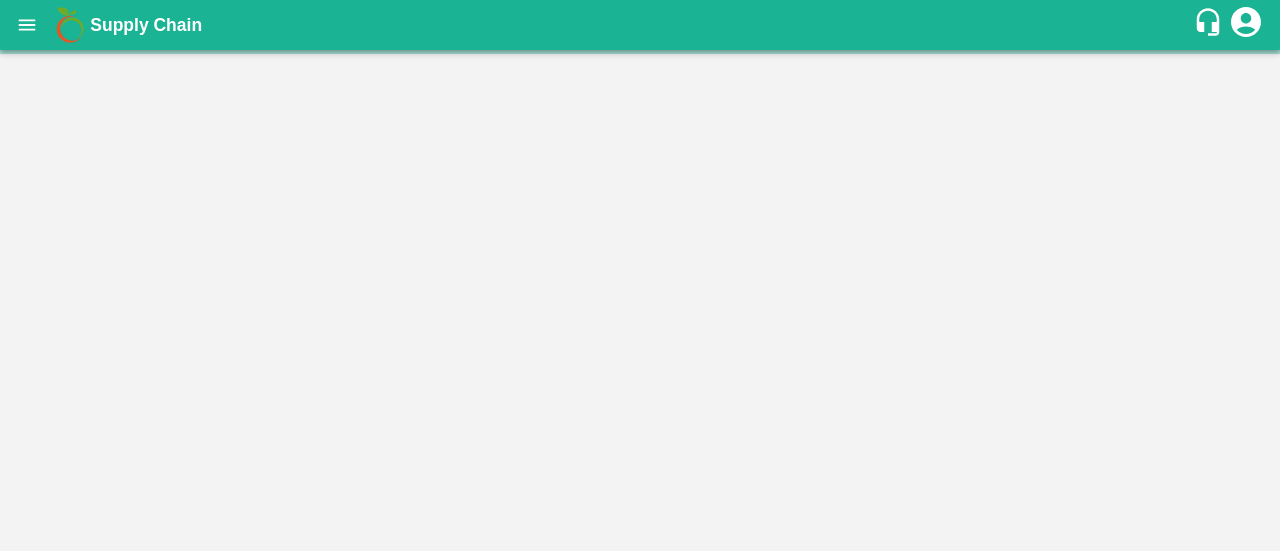 scroll, scrollTop: 0, scrollLeft: 0, axis: both 